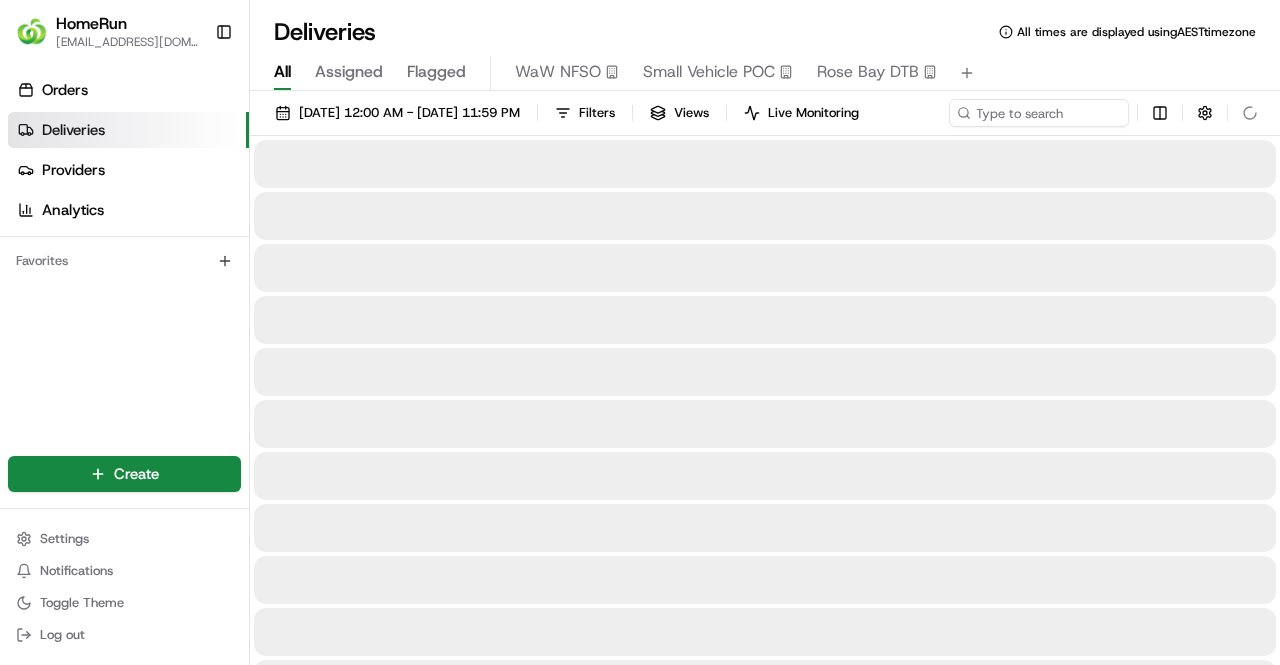 scroll, scrollTop: 0, scrollLeft: 0, axis: both 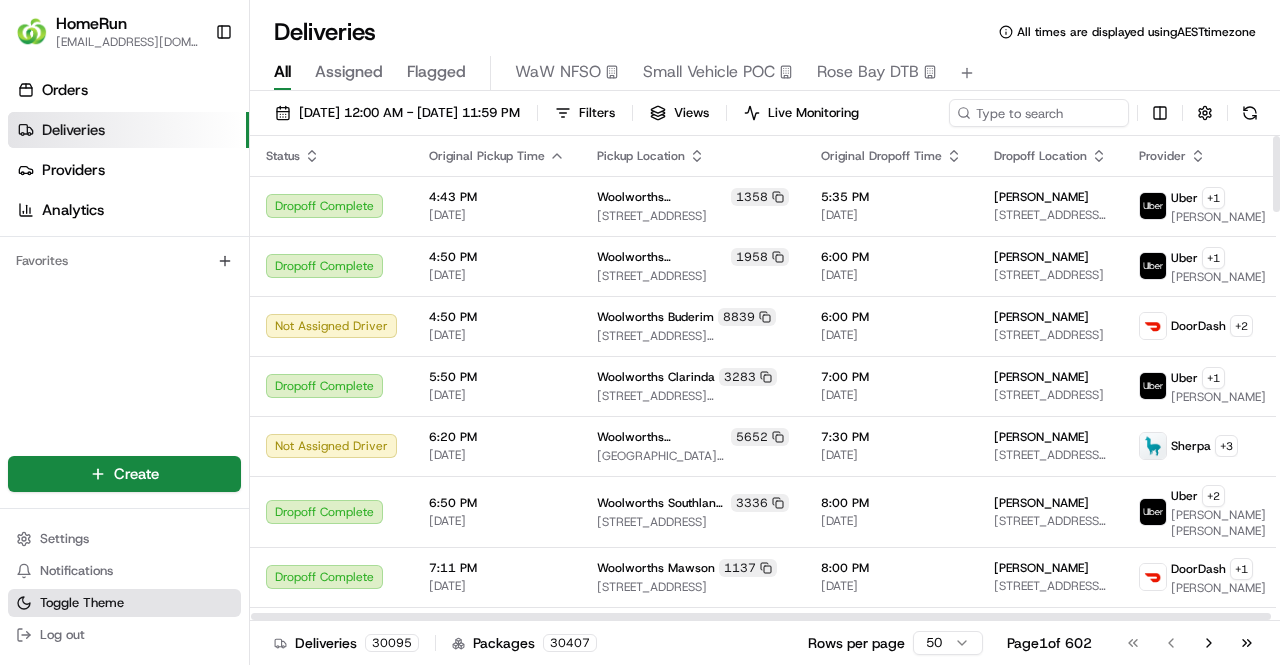 click on "Toggle Theme" at bounding box center [124, 603] 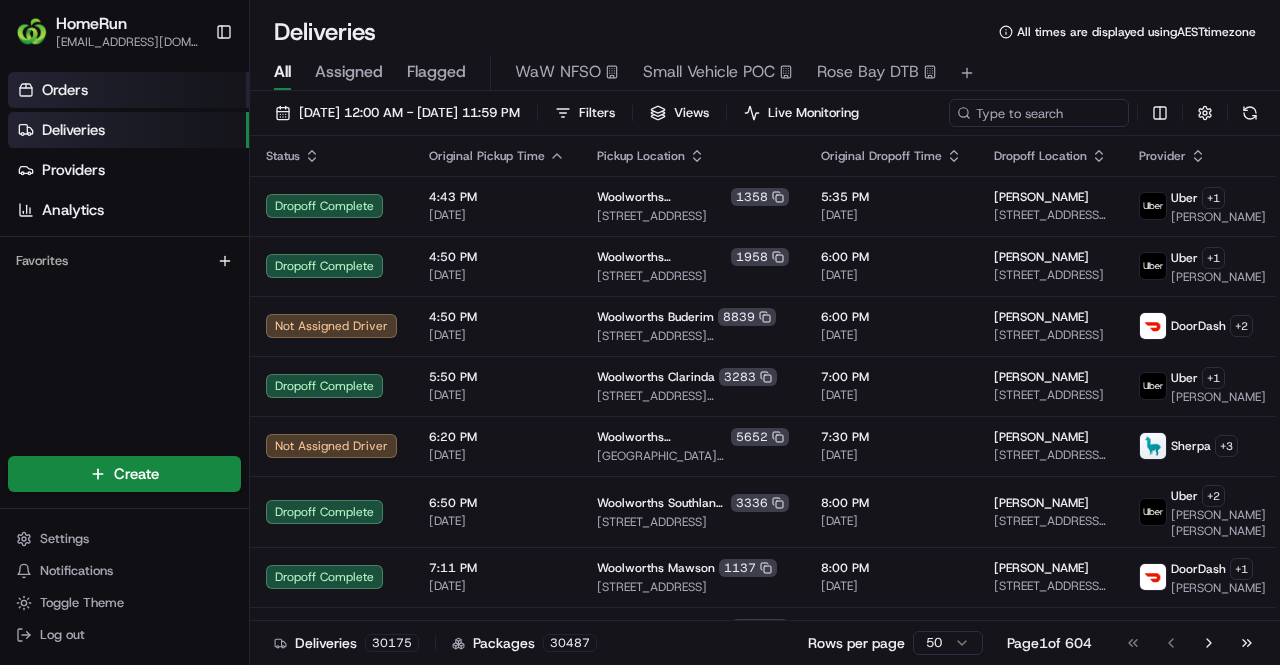 click on "Orders" at bounding box center (128, 90) 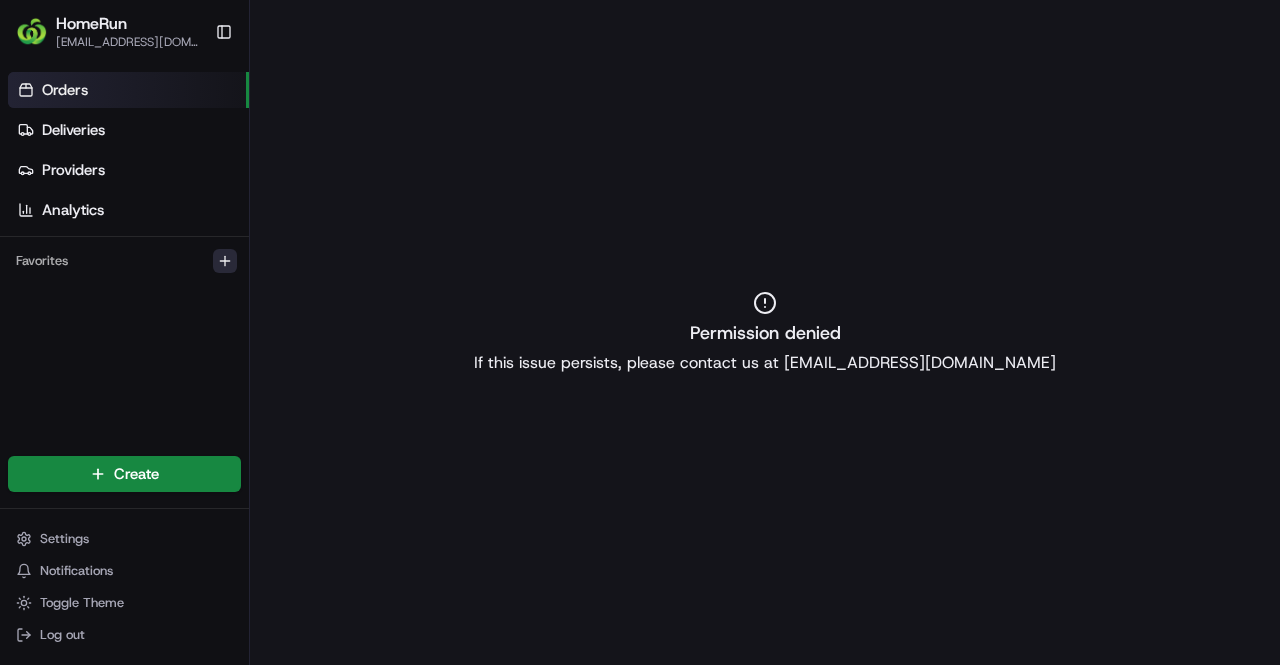 click at bounding box center (225, 261) 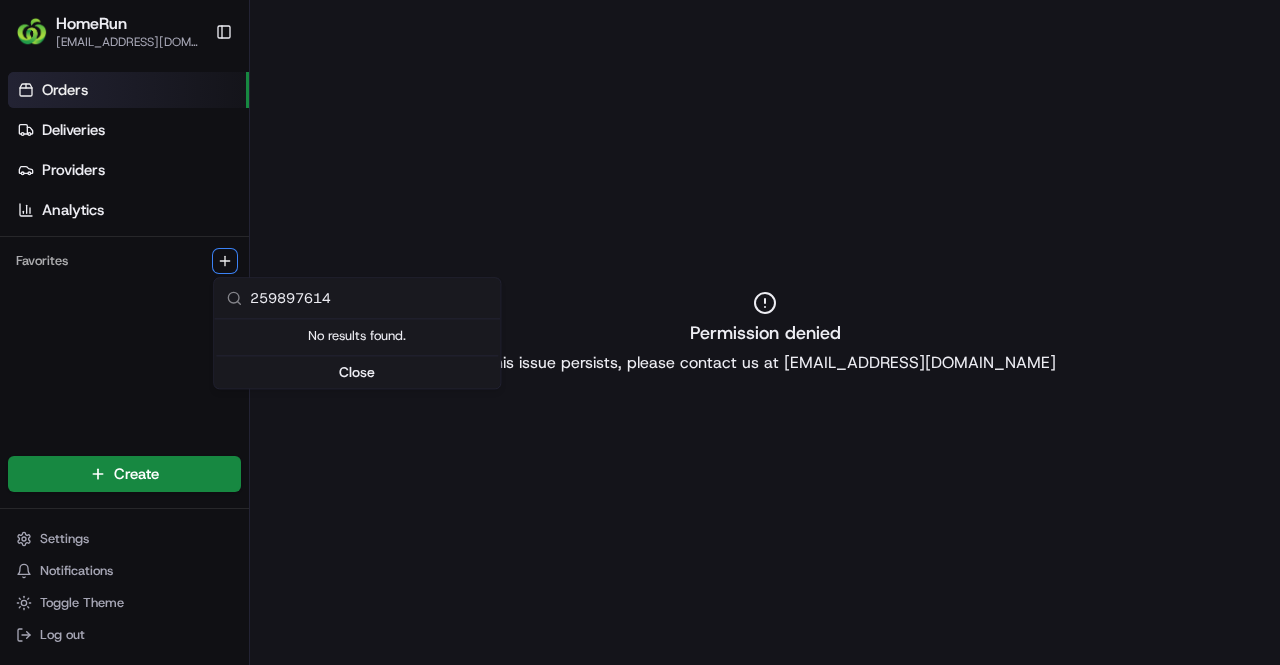 type on "259897614" 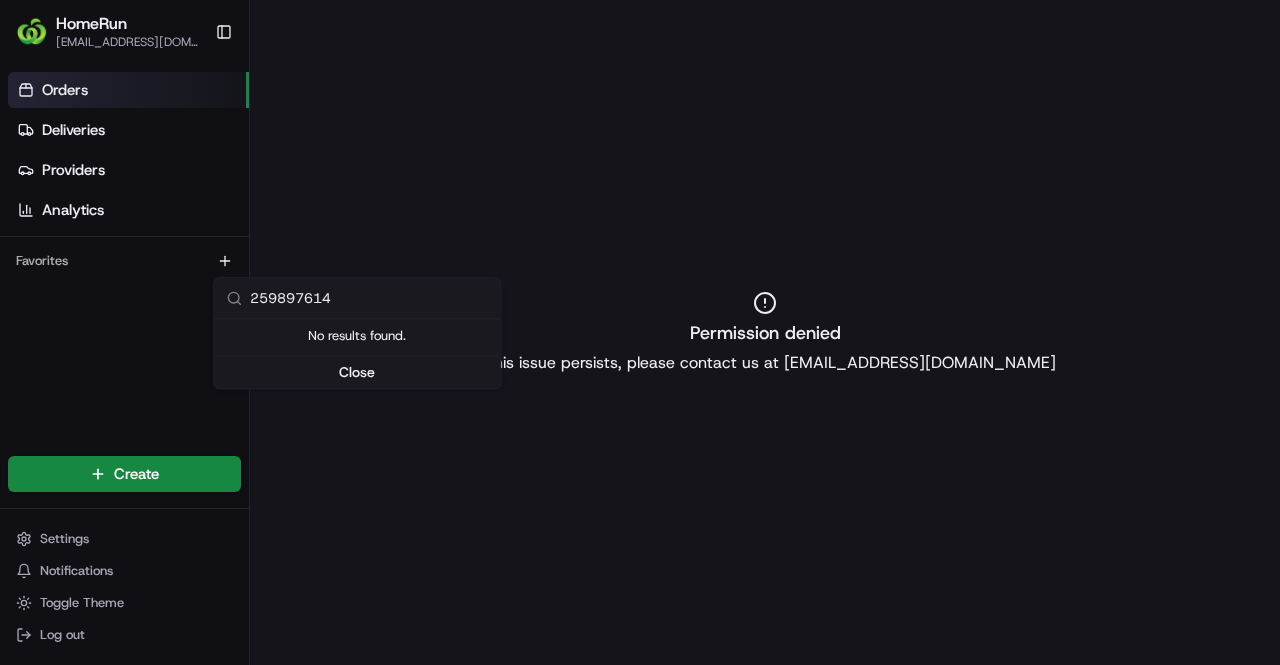 click on "HomeRun jmalone1@woolworths.com.au Toggle Sidebar Orders Deliveries Providers Analytics Favorites Main Menu Members & Organization Organization Users Roles Preferences Customization Tracking Orchestration Automations Dispatch Strategy Optimization Strategy Locations Pickup Locations Dropoff Locations Billing Billing Refund Requests Integrations Notification Triggers Webhooks API Keys Request Logs Create Settings Notifications Toggle Theme Log out Permission denied If this issue persists, please contact us at support@usenash.com
259897614 No results found. Close" at bounding box center [640, 332] 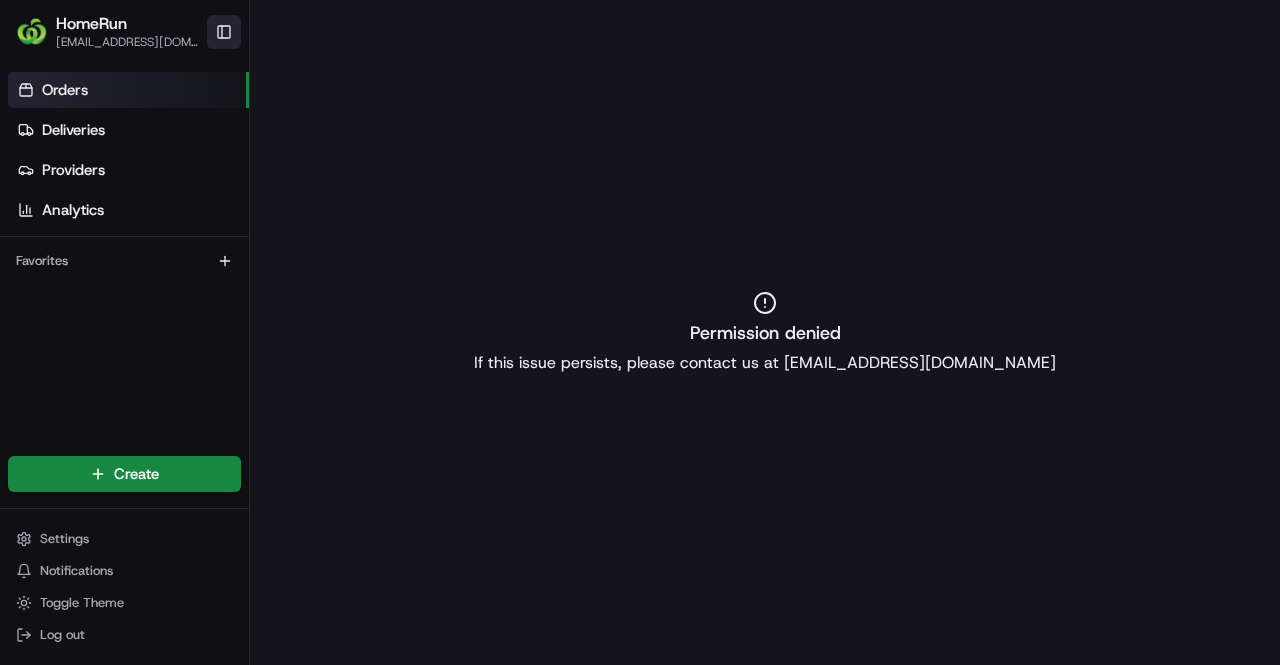click on "Toggle Sidebar" at bounding box center (224, 32) 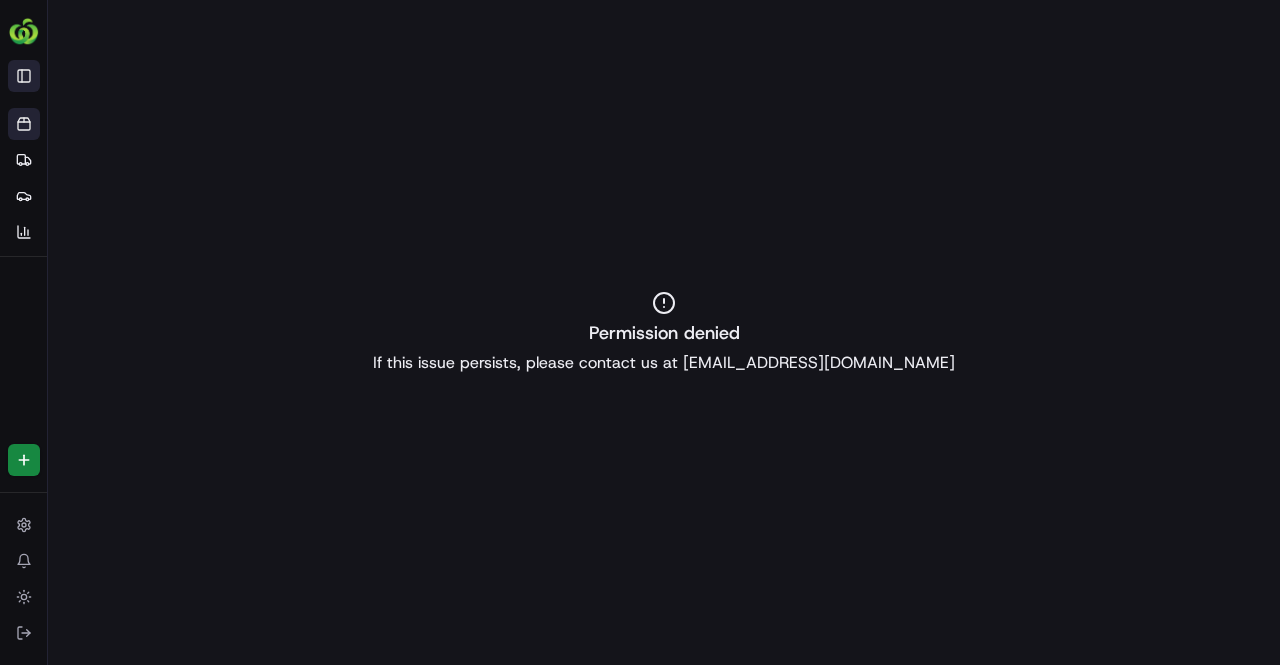 click on "Toggle Sidebar" at bounding box center [24, 76] 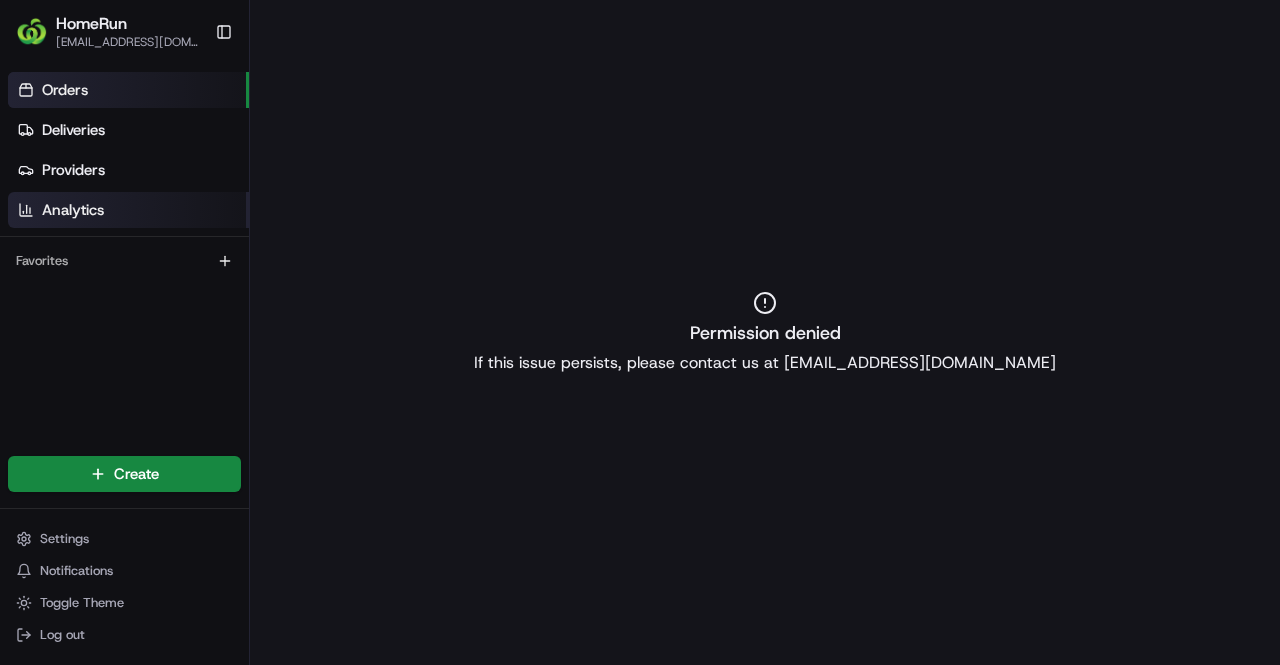 click on "Analytics" at bounding box center [128, 210] 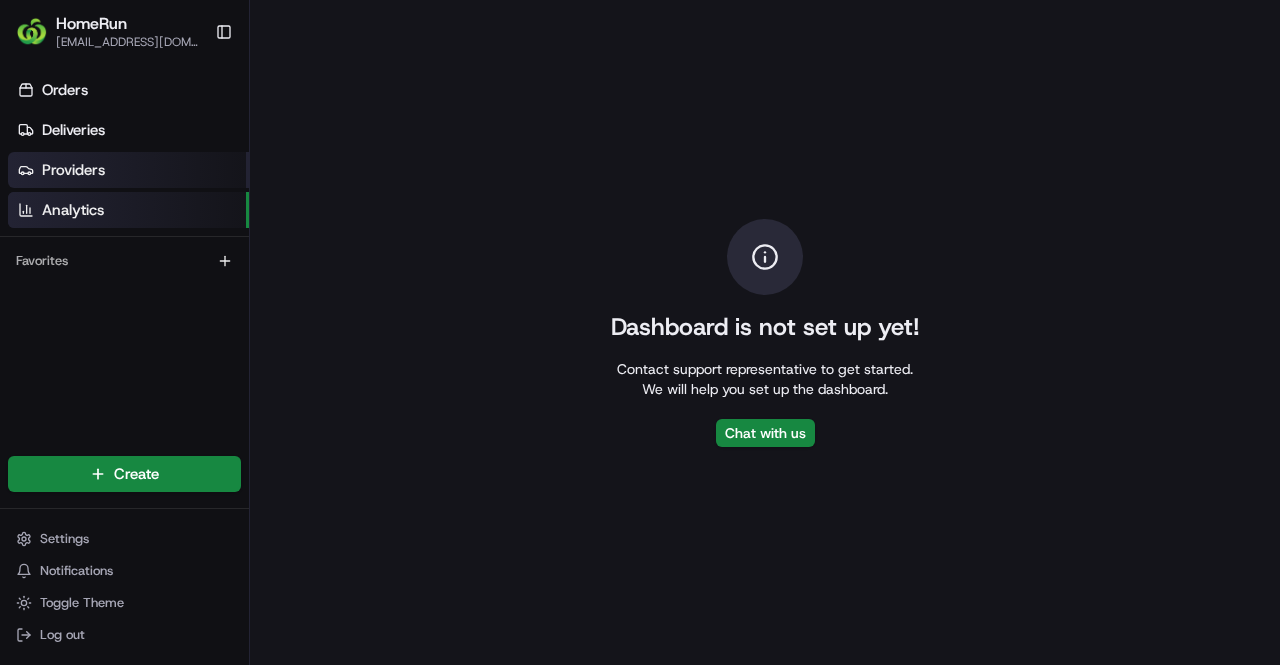 click on "Providers" at bounding box center [128, 170] 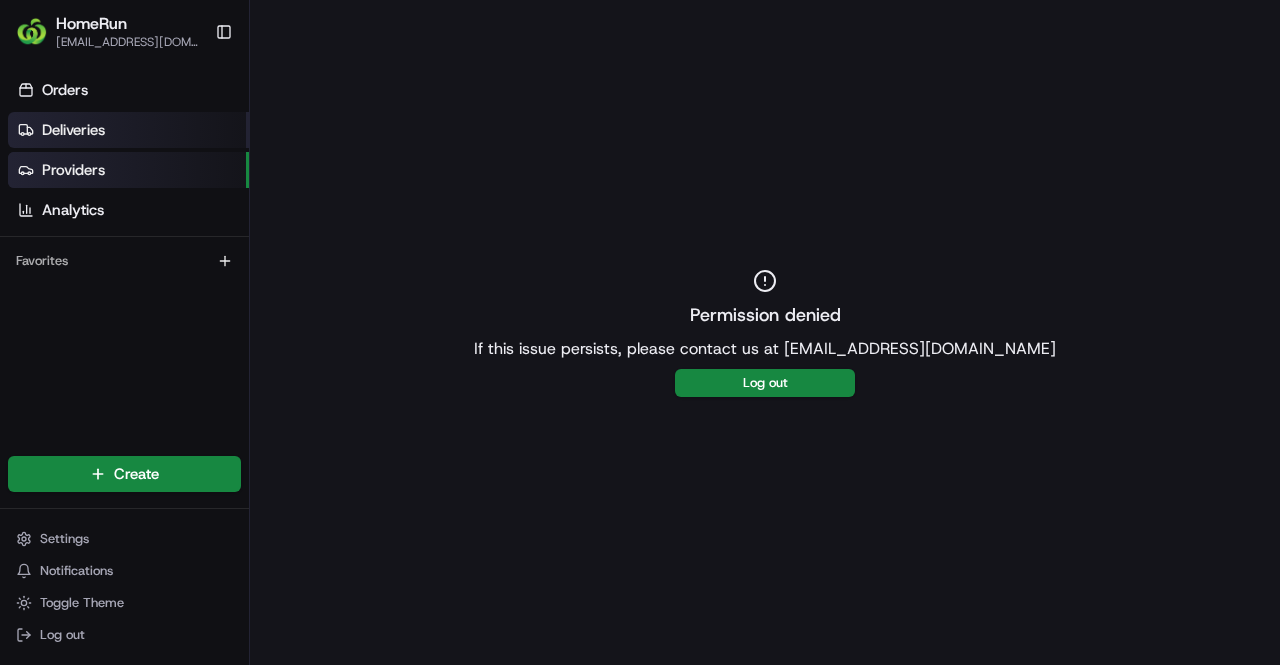 click on "Deliveries" at bounding box center (128, 130) 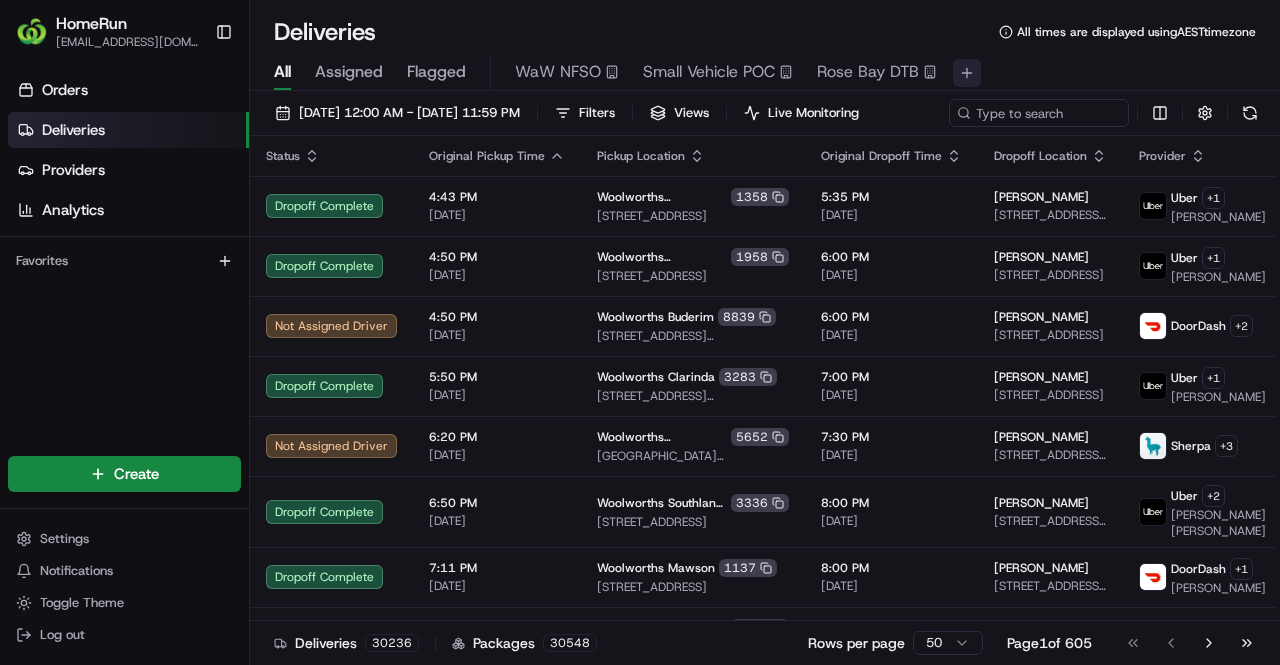 click at bounding box center (967, 73) 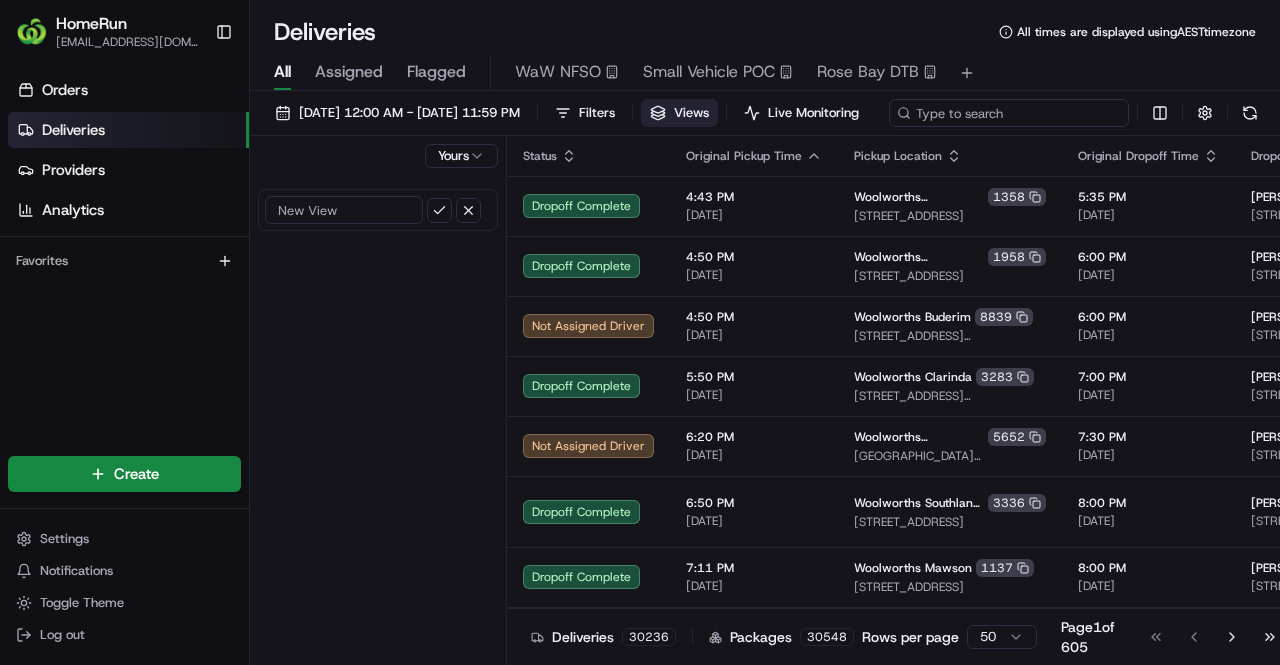 click at bounding box center [1009, 113] 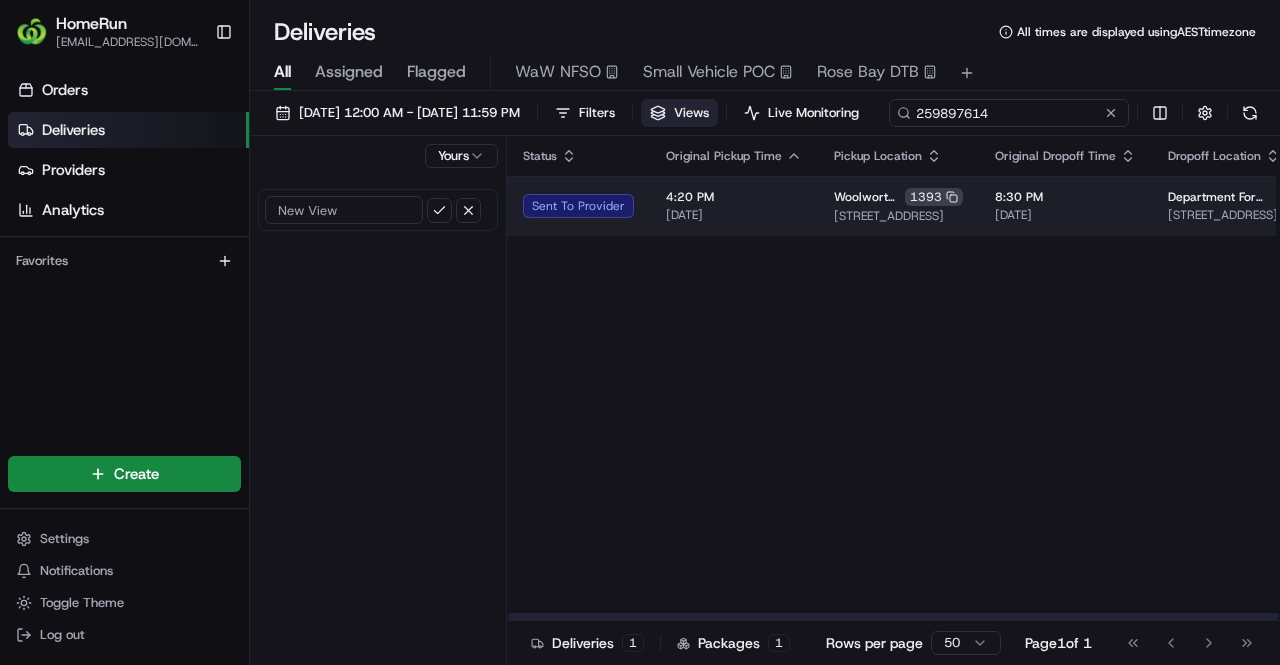 type on "259897614" 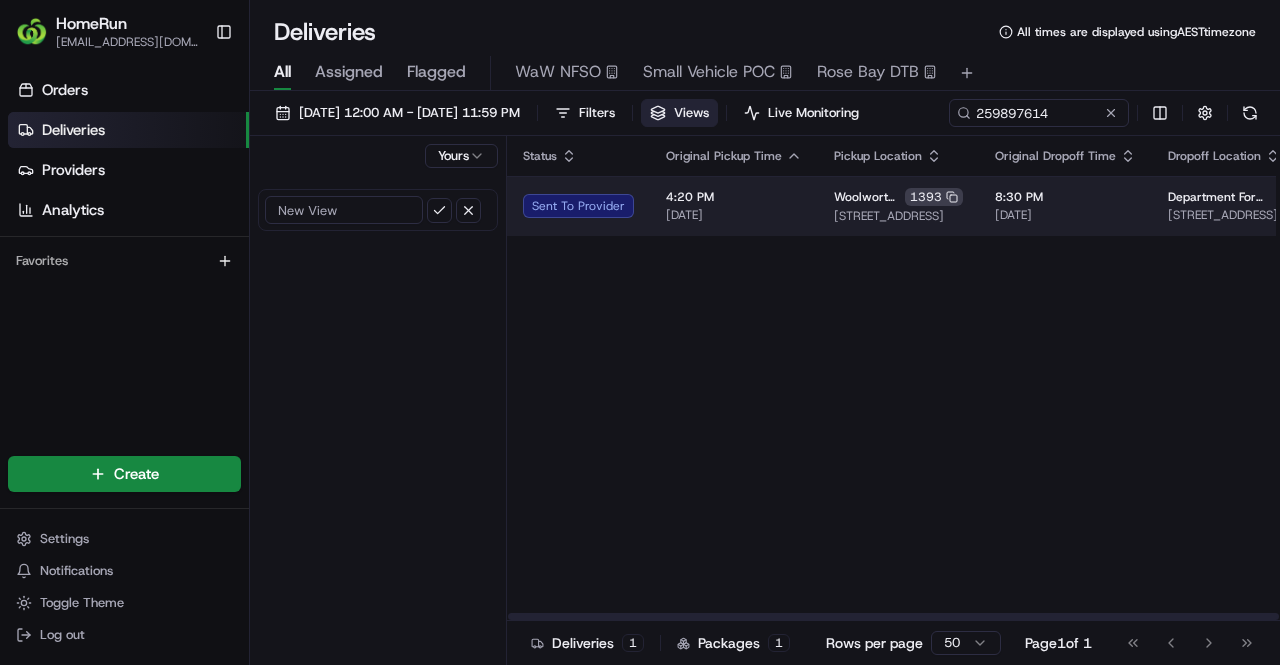 click on "4:20 PM" at bounding box center [734, 197] 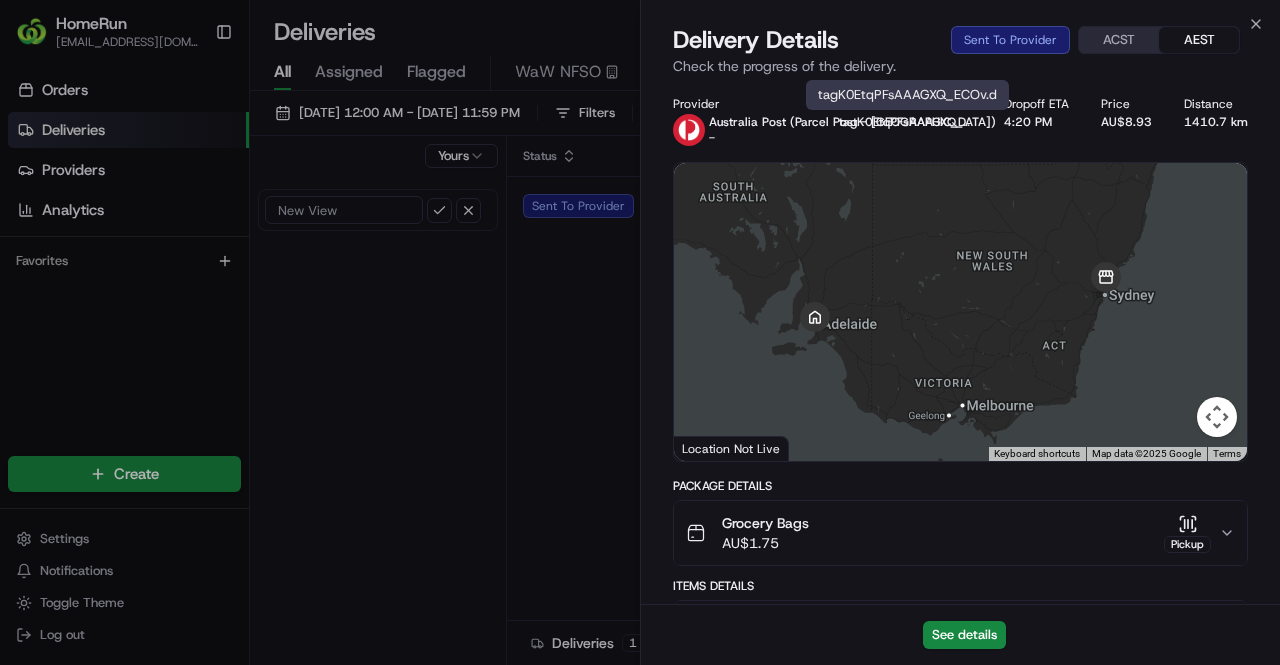 click on "tagK0EtqPFsAAAGXQ_ECOv.d" at bounding box center (906, 122) 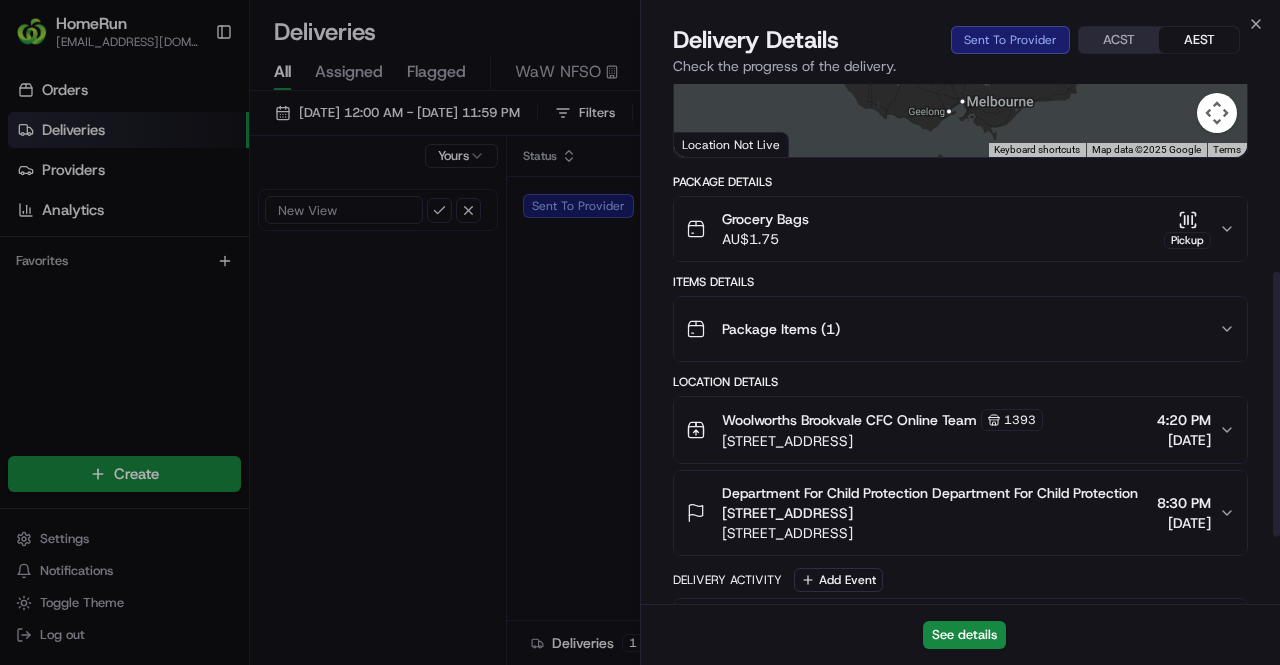 scroll, scrollTop: 504, scrollLeft: 0, axis: vertical 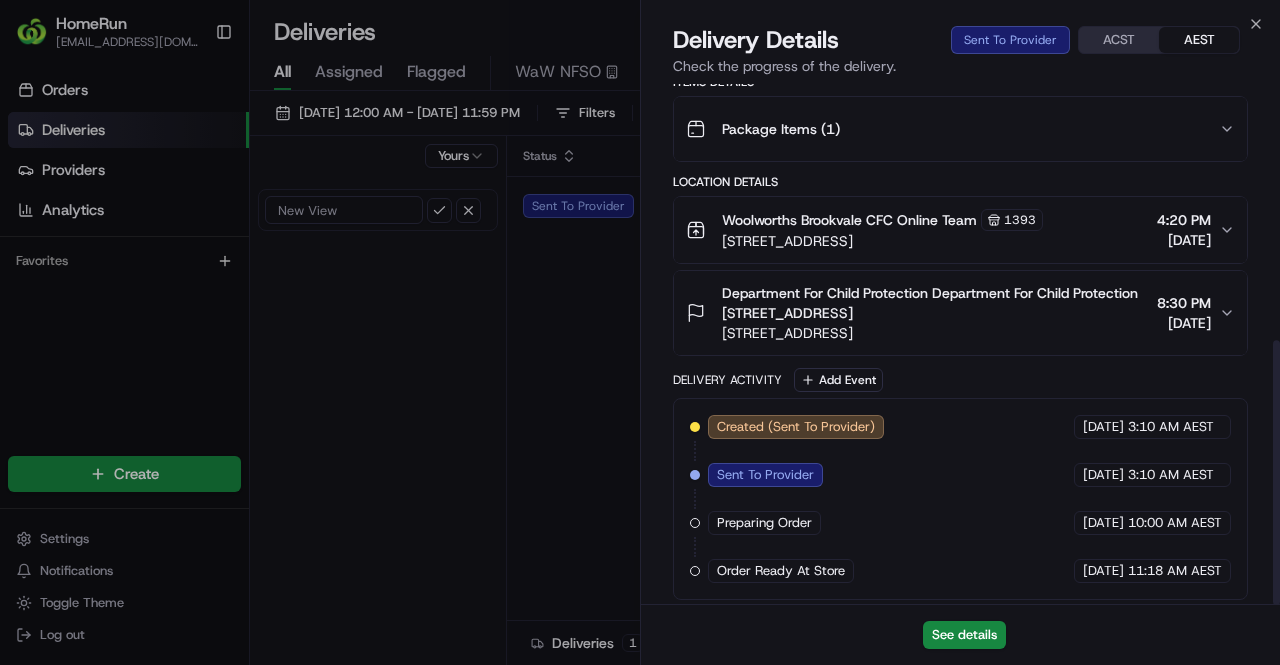click on "4:20 PM" at bounding box center (1184, 220) 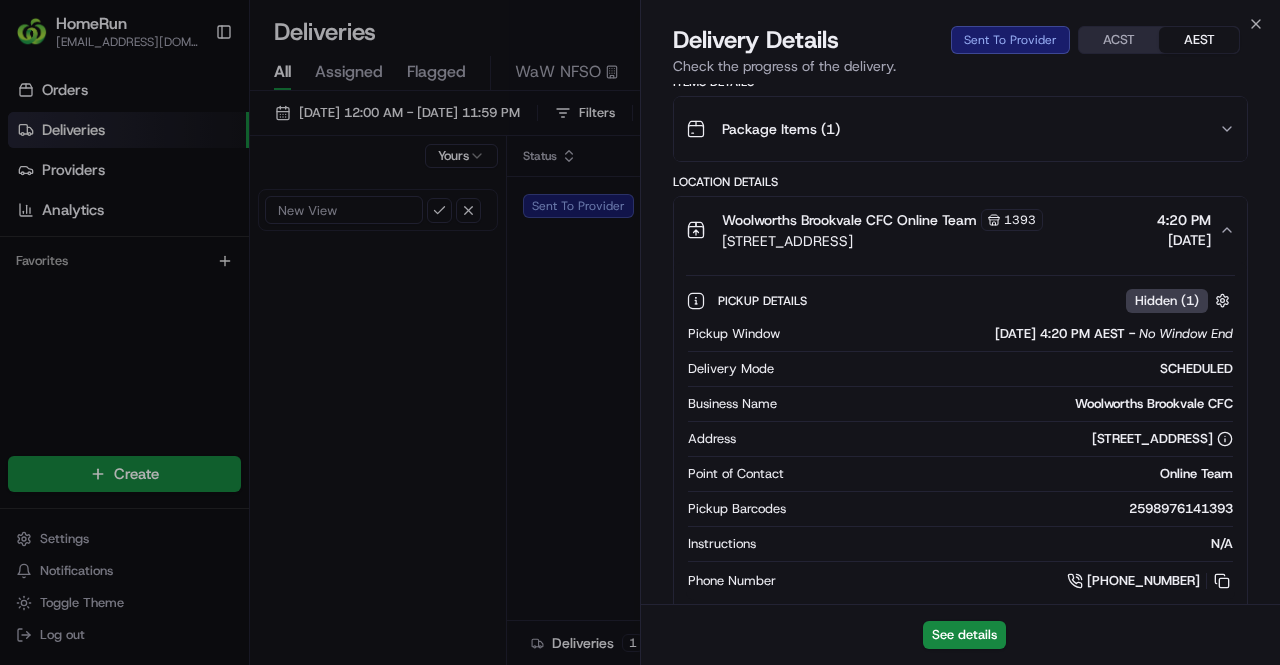 click on "4:20 PM" at bounding box center [1184, 220] 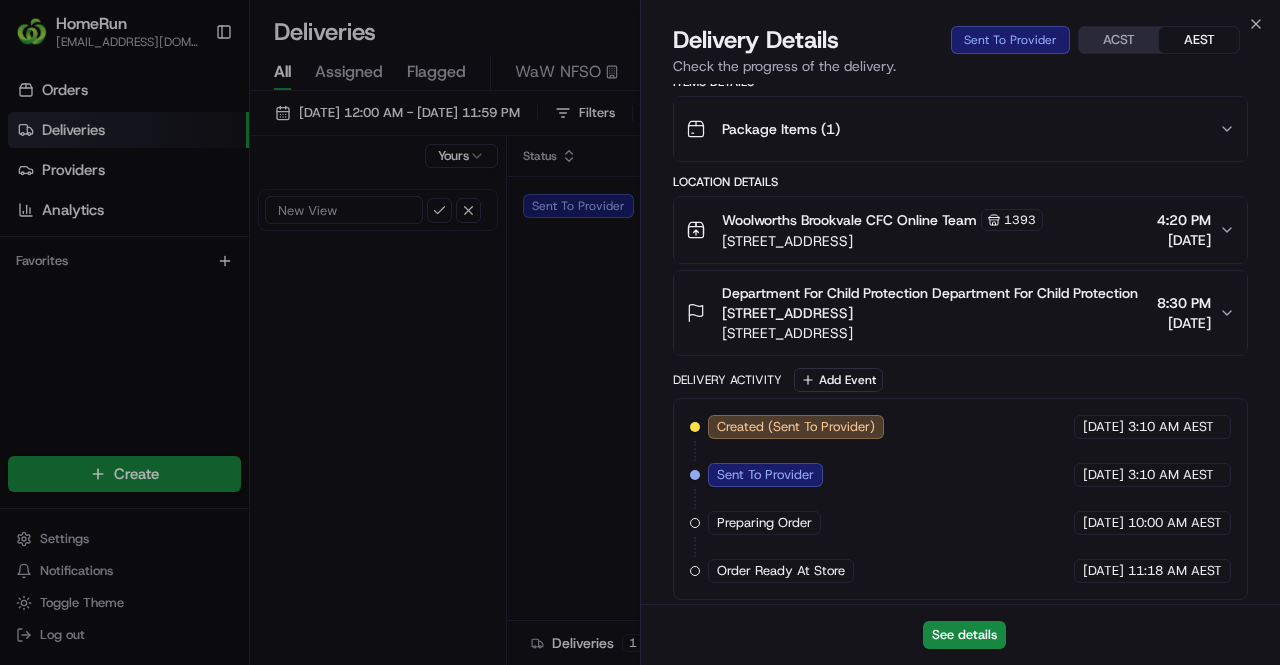 click 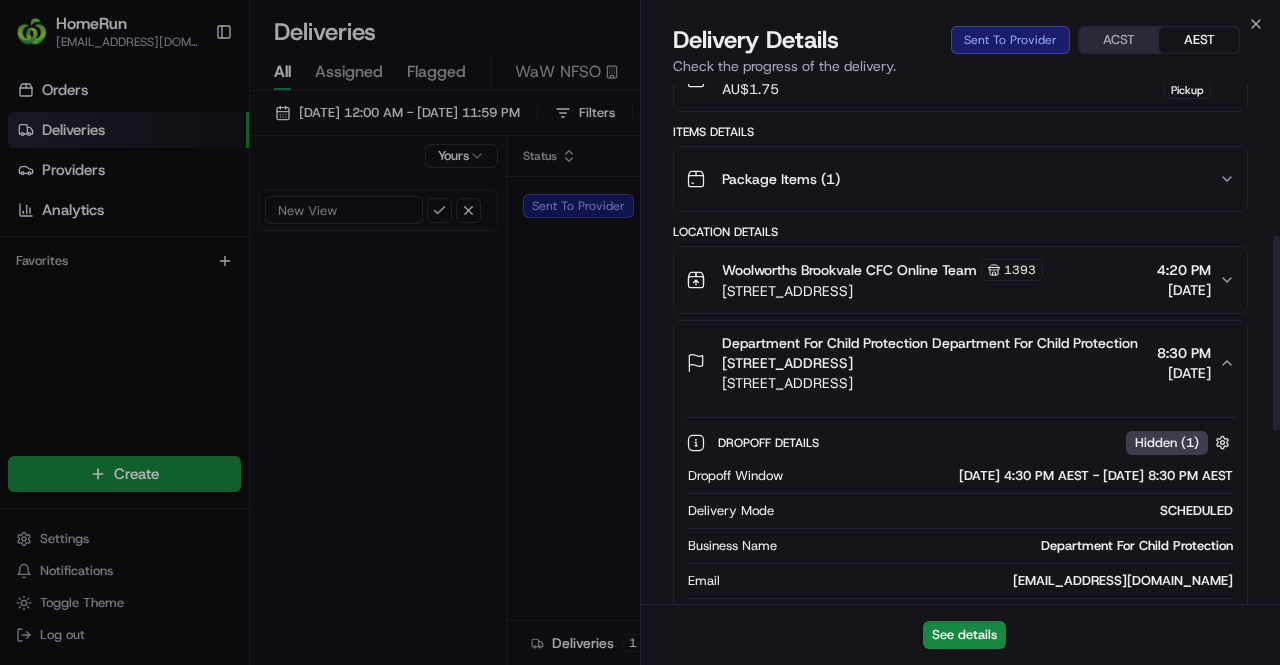 scroll, scrollTop: 404, scrollLeft: 0, axis: vertical 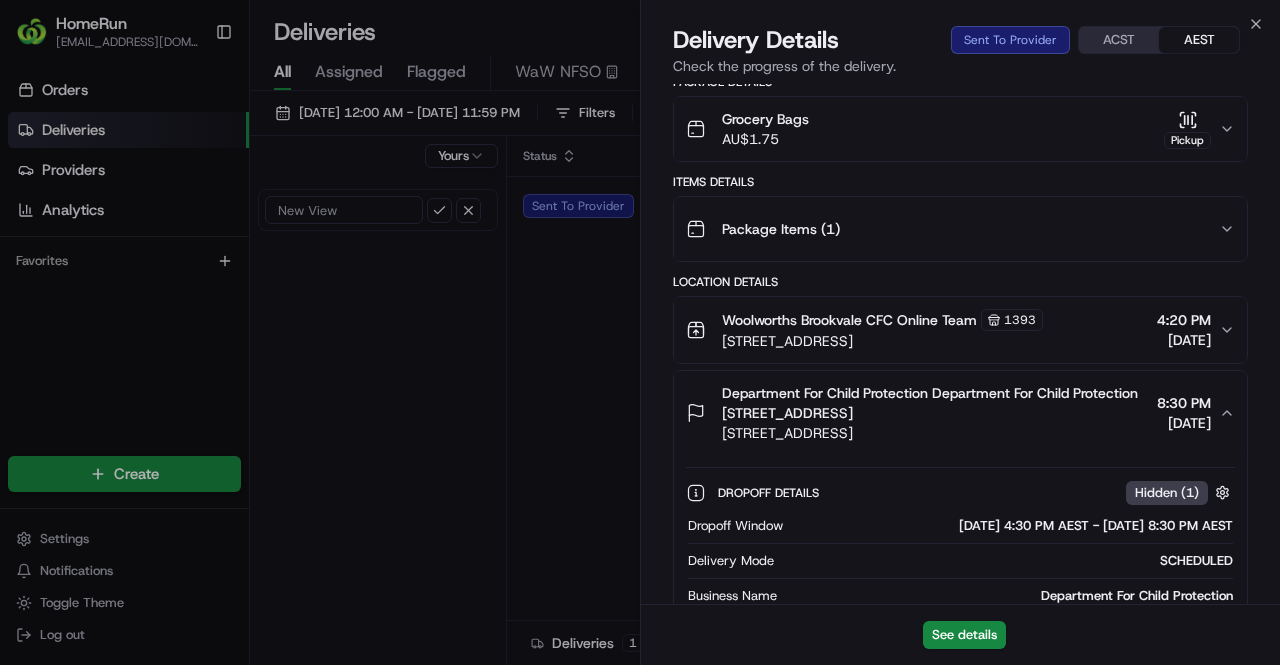 click on "Department For Child Protection Department For Child Protection 5 Grevillea Street 5 Grevillea Street, Seaford Rise, SA 5169, AU 8:30 PM 14/07/2025" at bounding box center (952, 413) 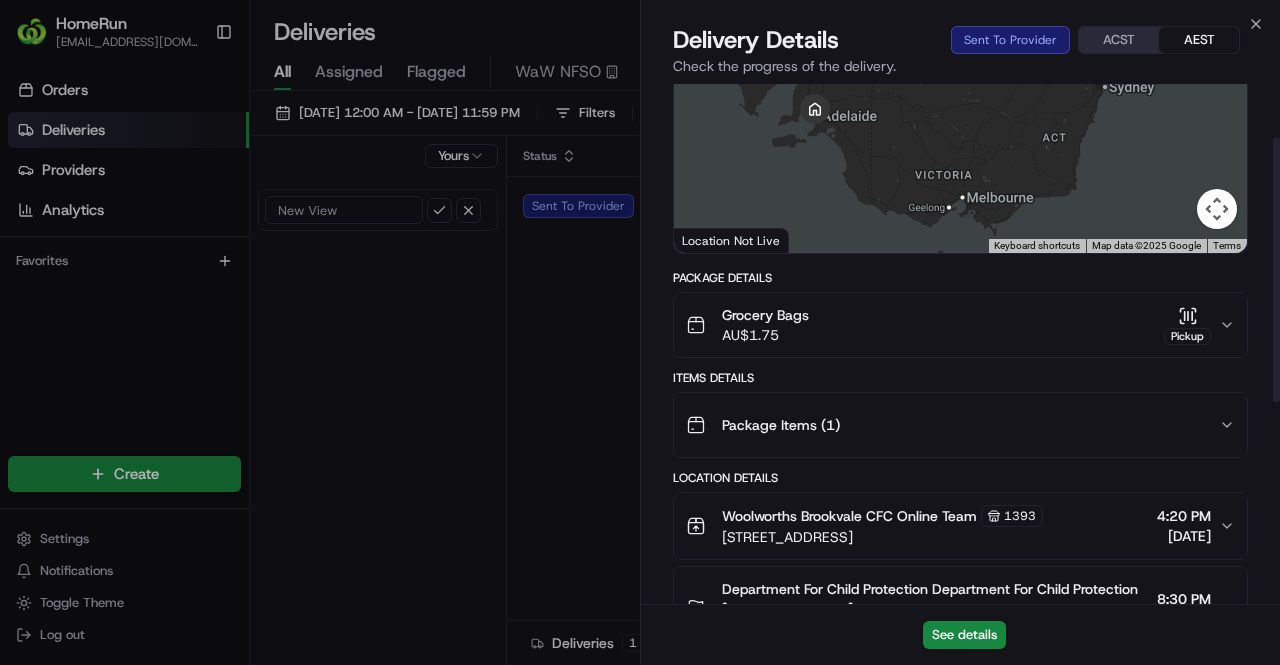 scroll, scrollTop: 104, scrollLeft: 0, axis: vertical 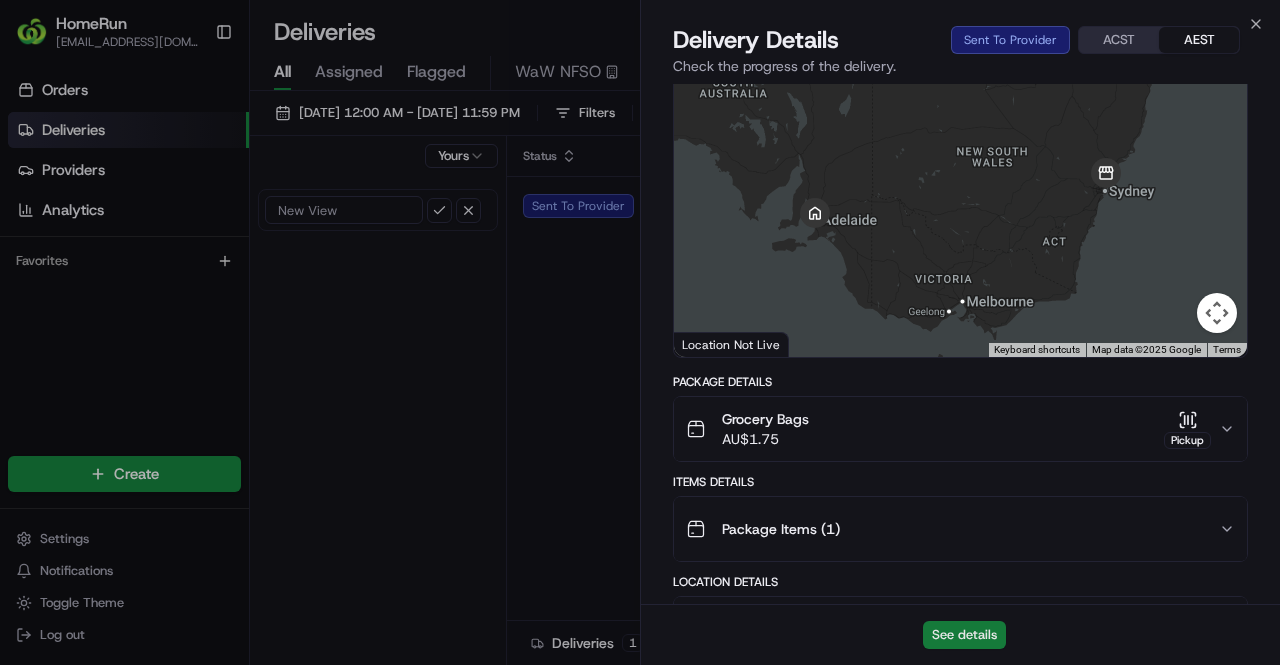 click on "See details" at bounding box center (964, 635) 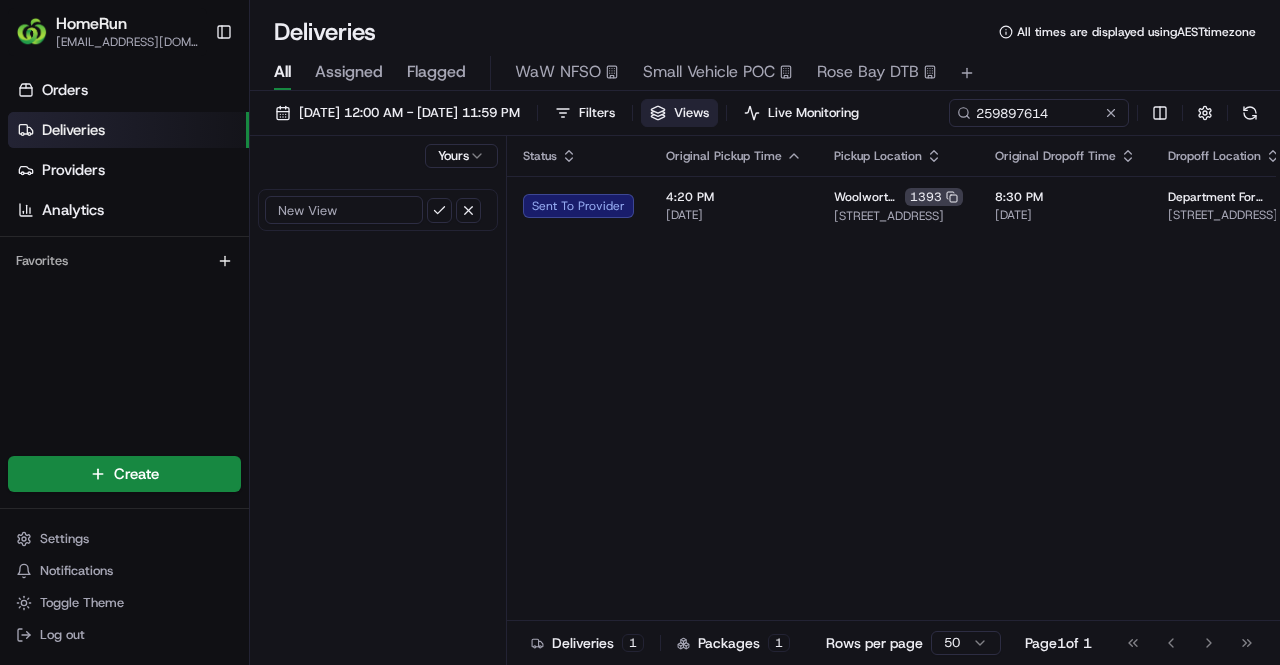 click at bounding box center [32, 32] 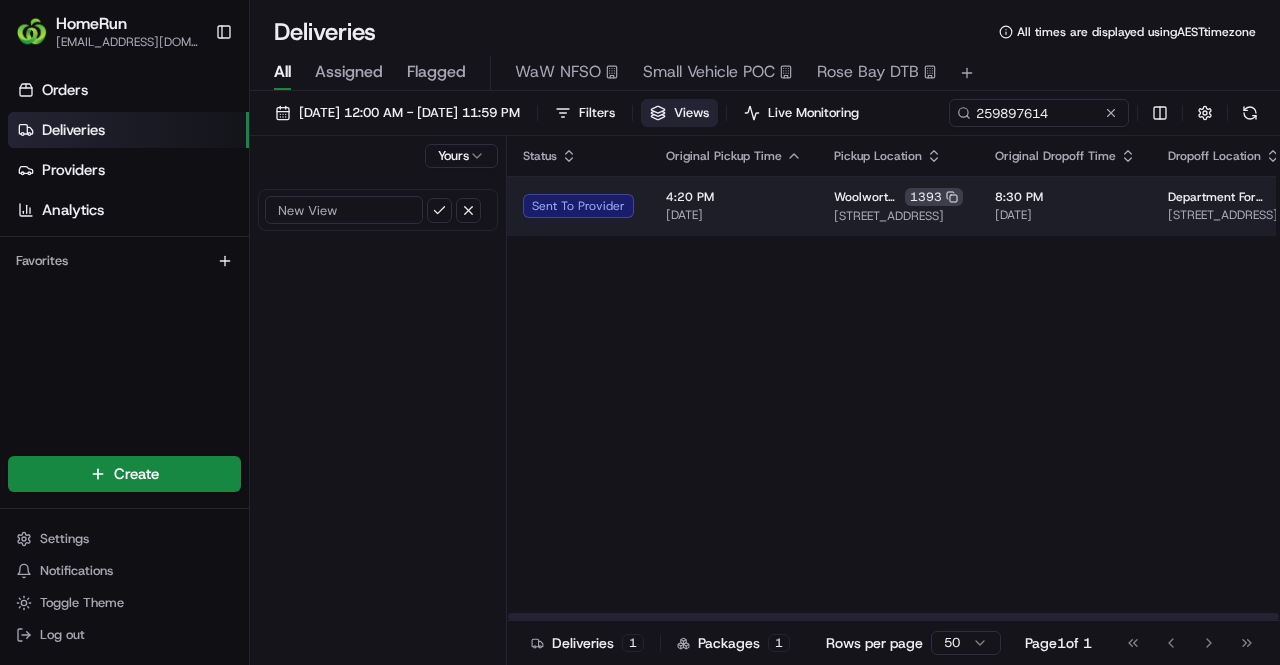 click on "4:20 PM" at bounding box center [734, 197] 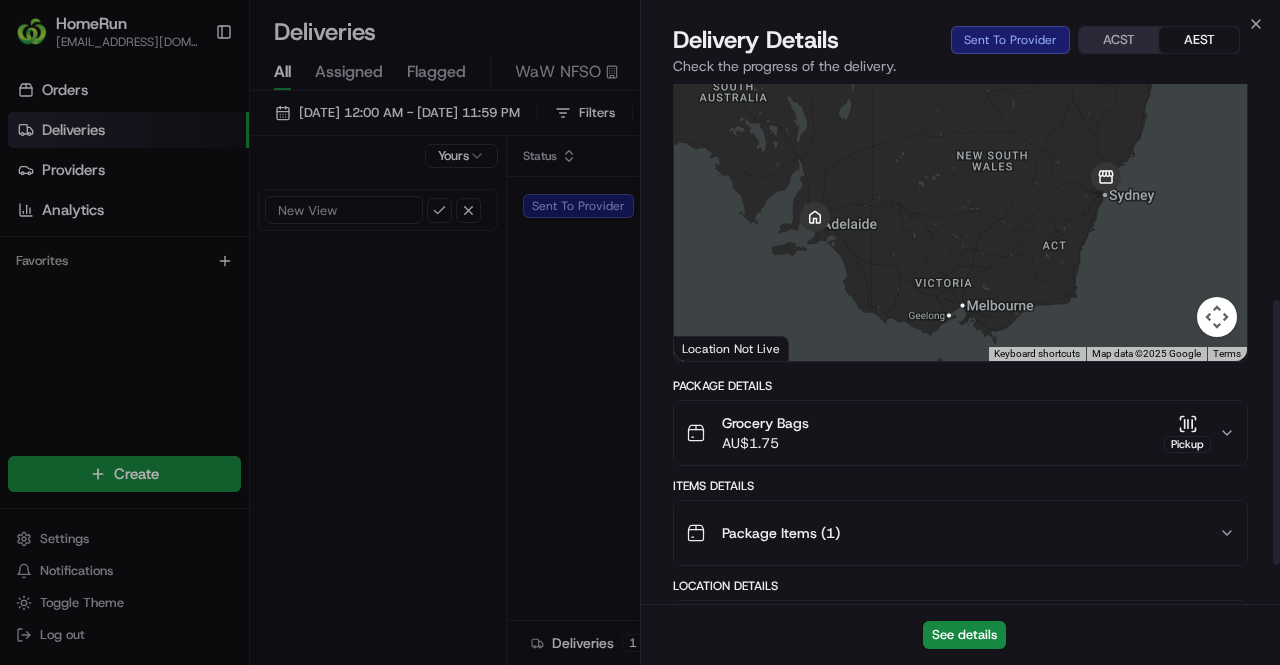 scroll, scrollTop: 504, scrollLeft: 0, axis: vertical 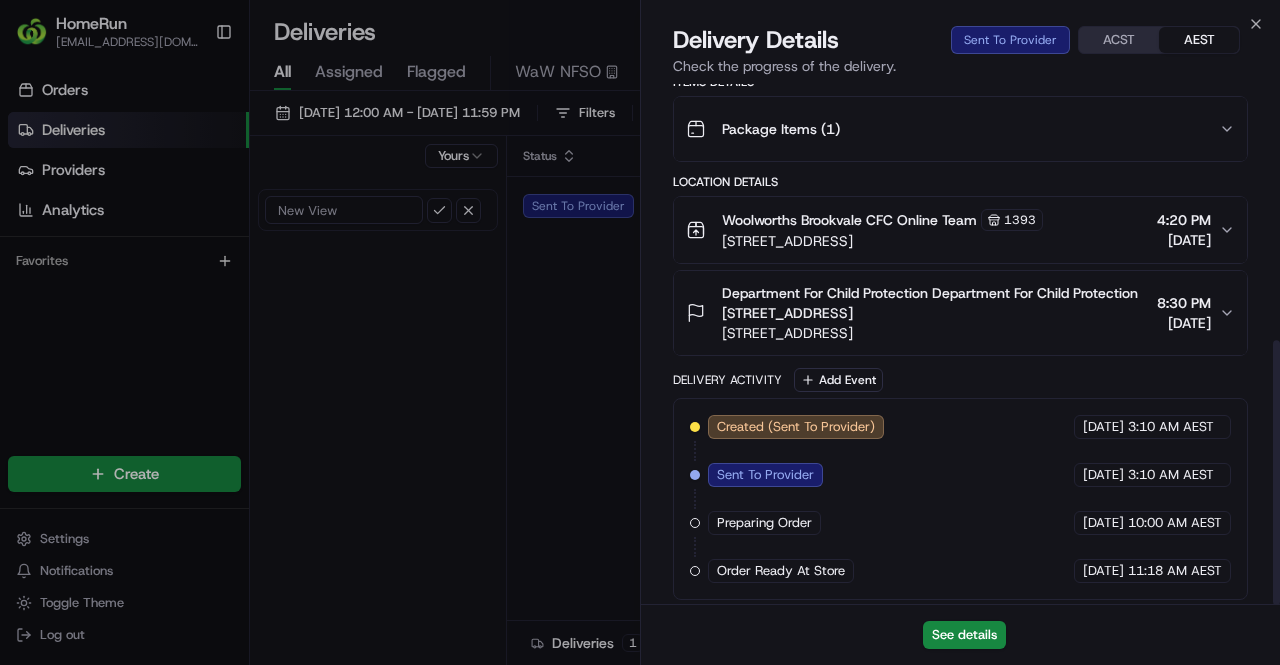 click 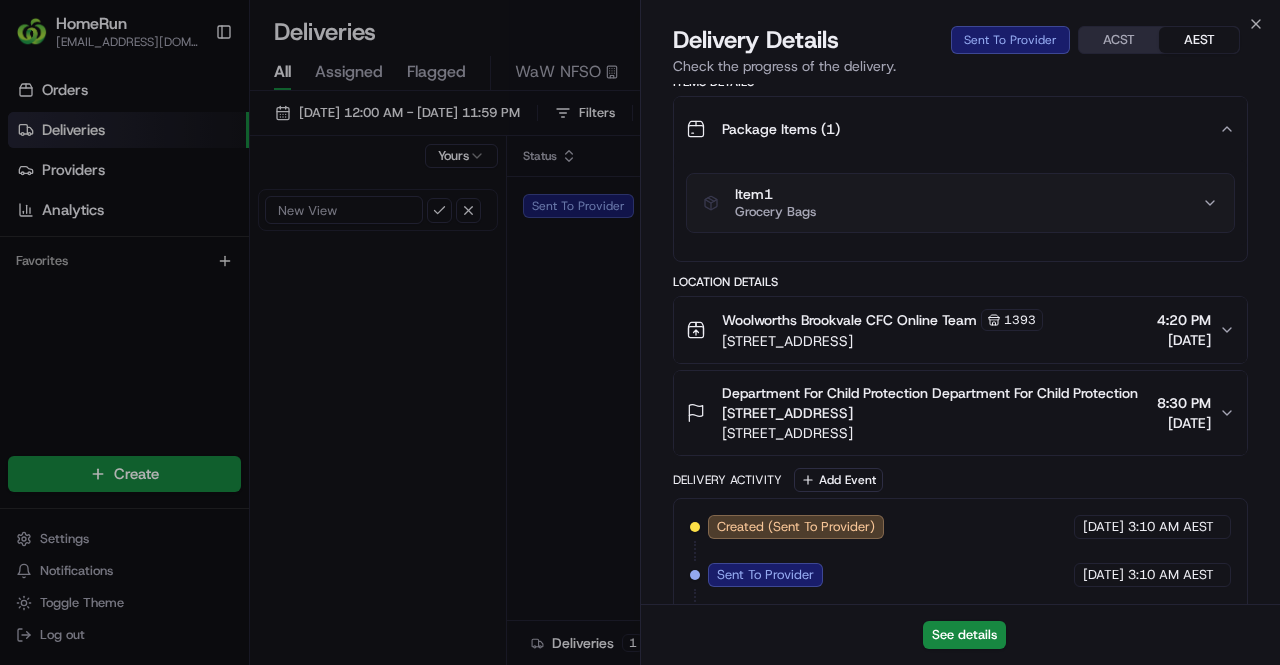 click 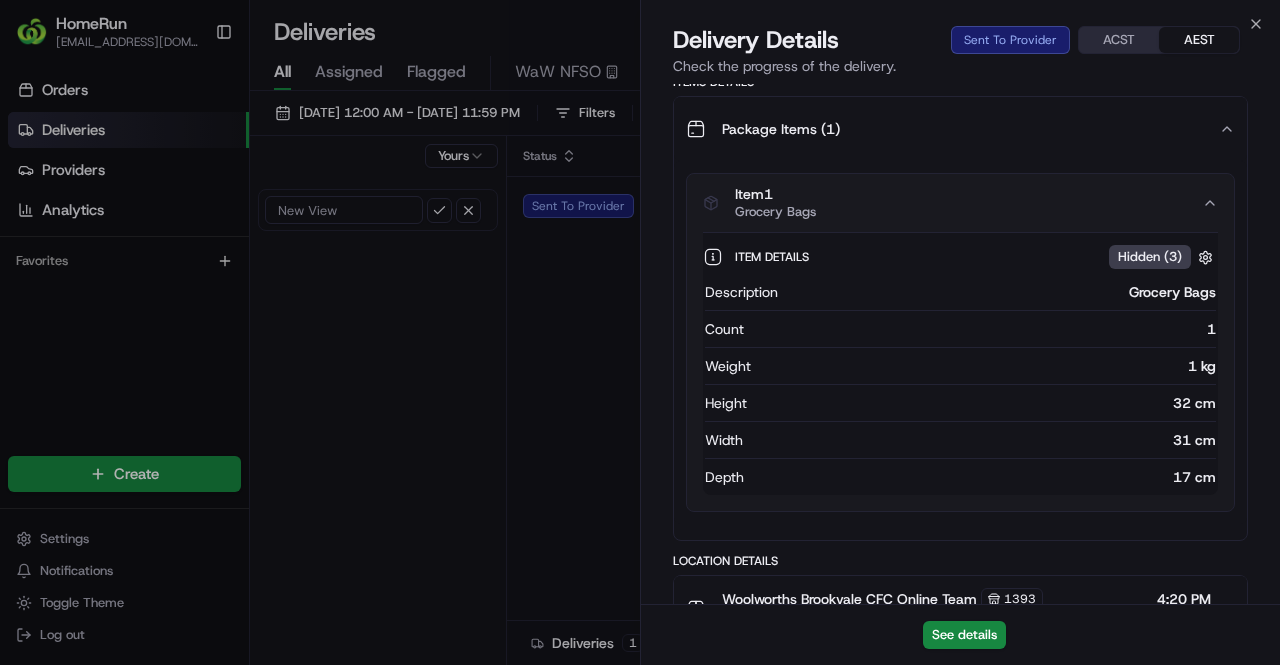 click 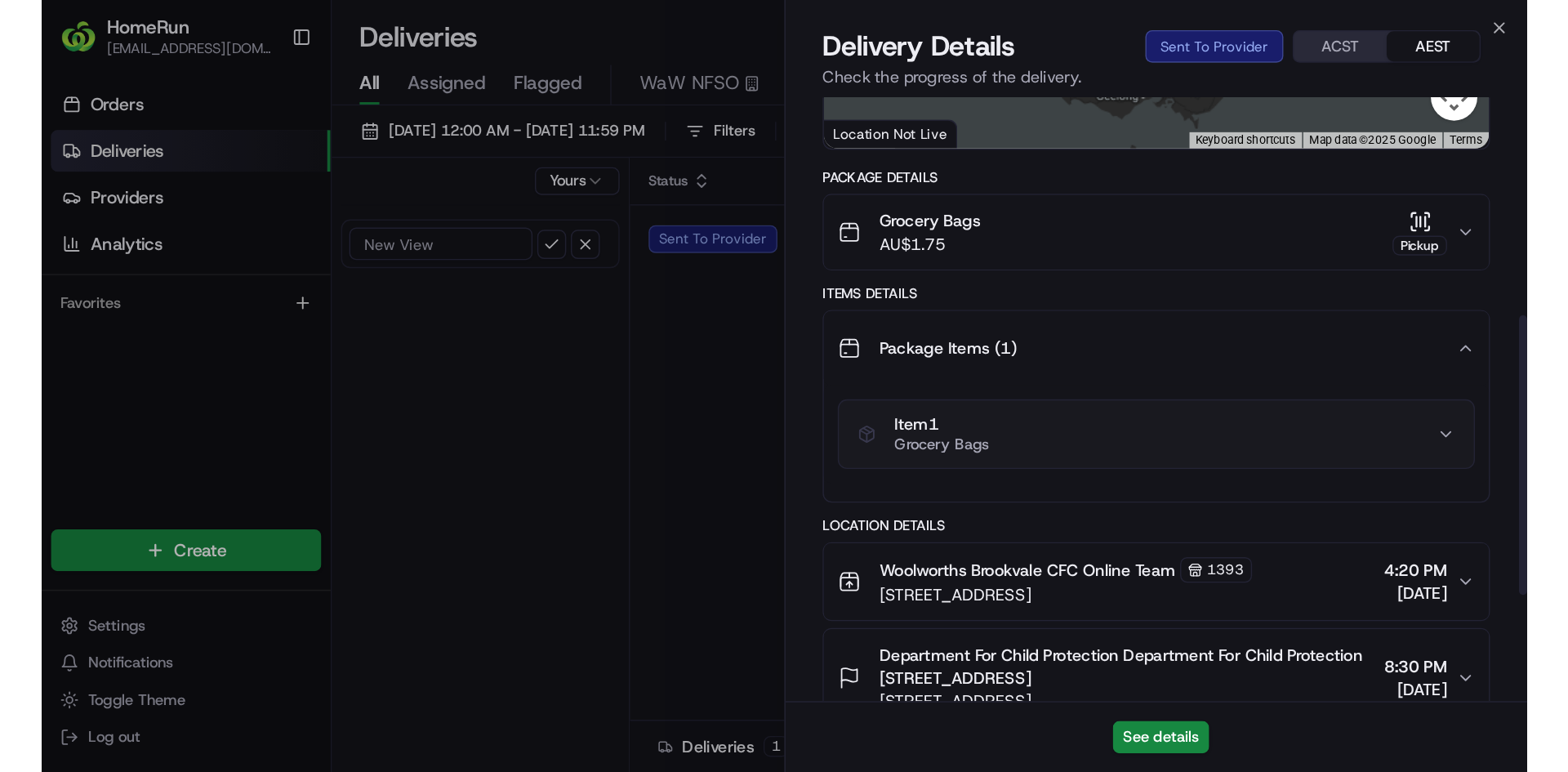 scroll, scrollTop: 330, scrollLeft: 0, axis: vertical 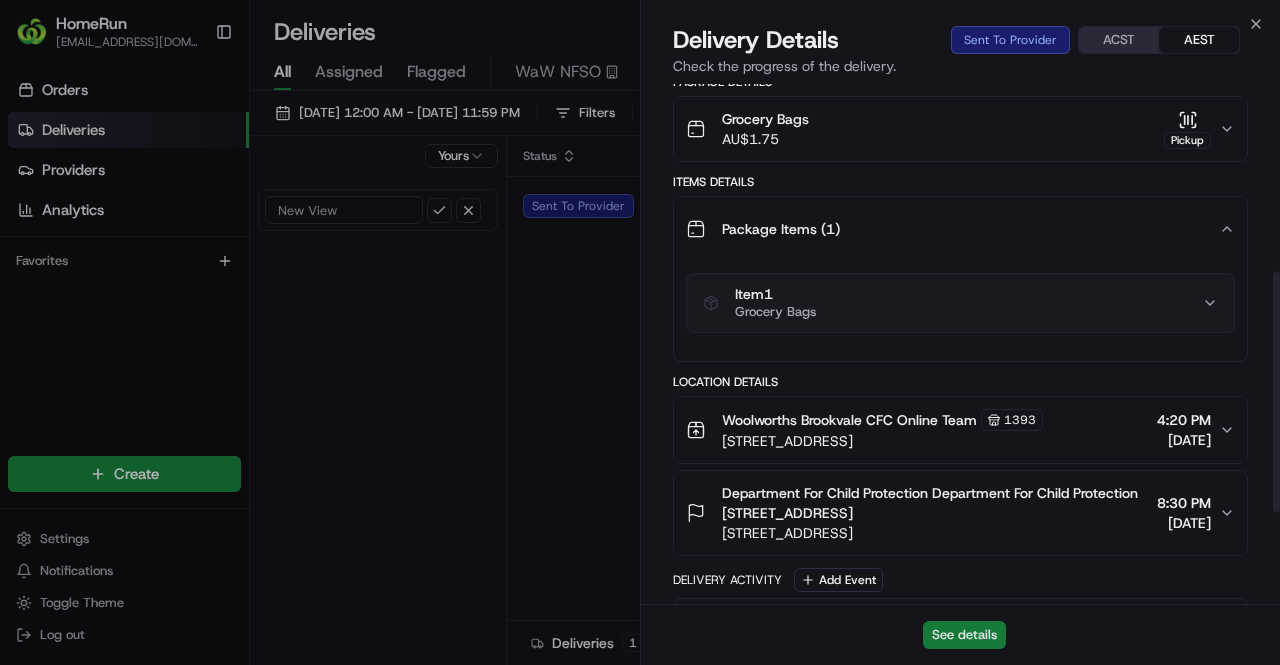 click on "See details" at bounding box center [964, 635] 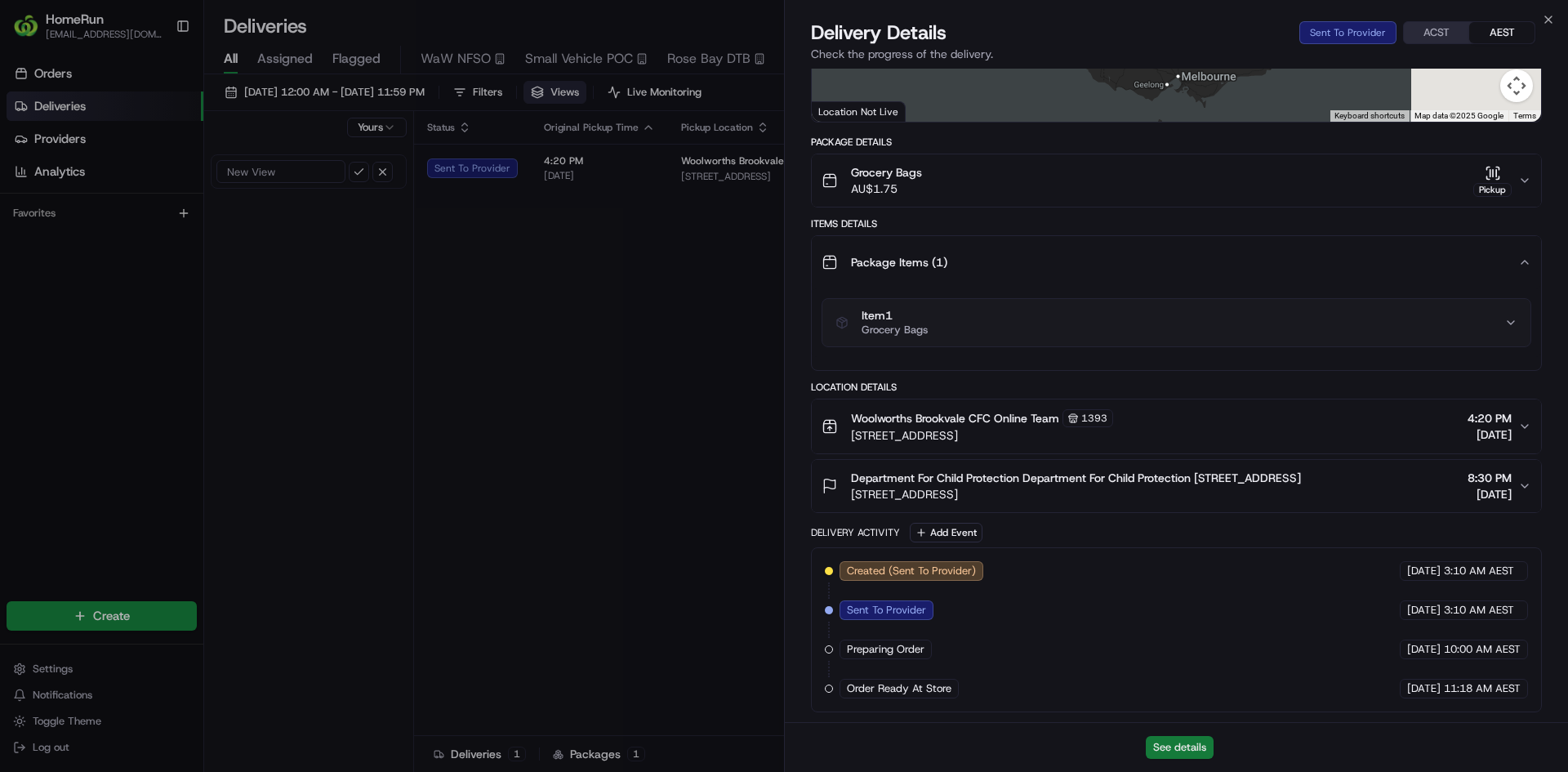 scroll, scrollTop: 212, scrollLeft: 0, axis: vertical 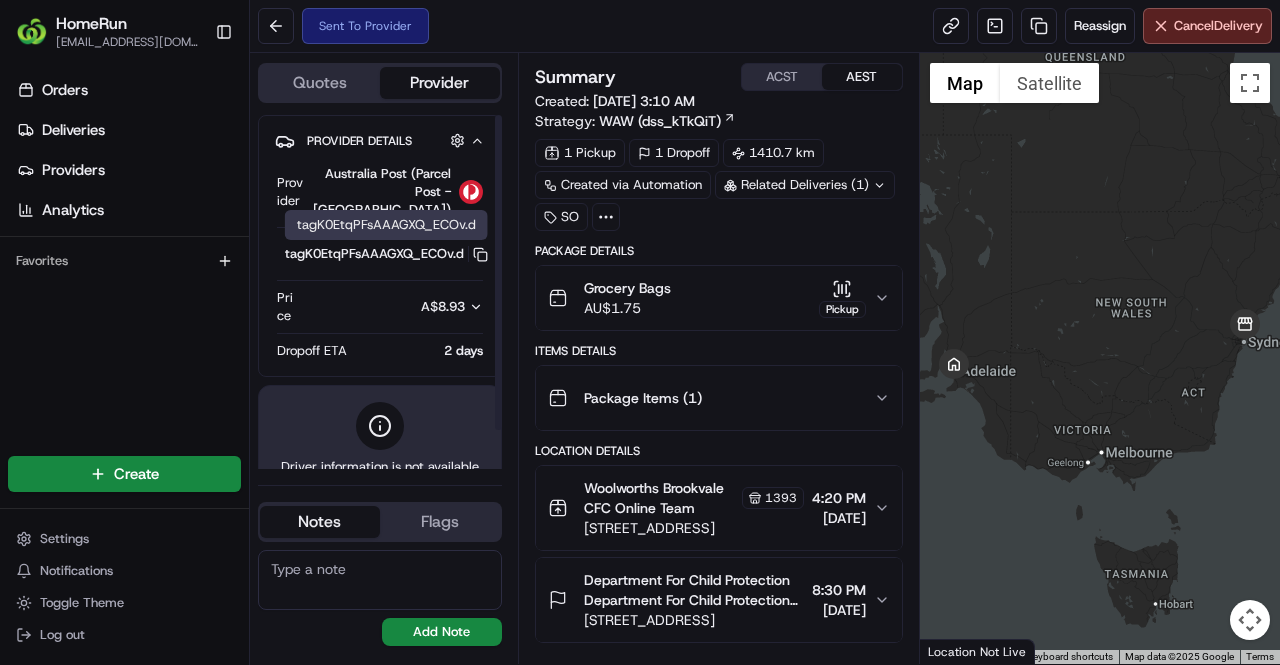 click on "tagK0EtqPFsAAAGXQ_ECOv.d Copy  tagK0EtqPFsAAAGXQ_ECOv.d" at bounding box center (386, 254) 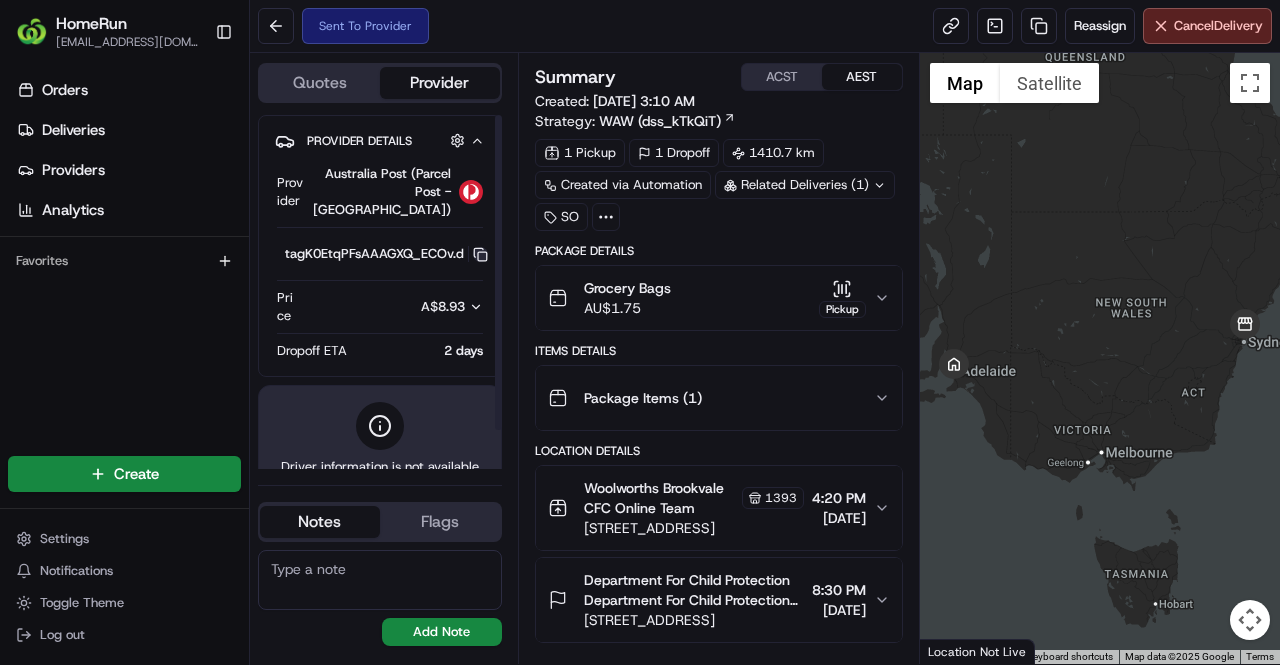 click 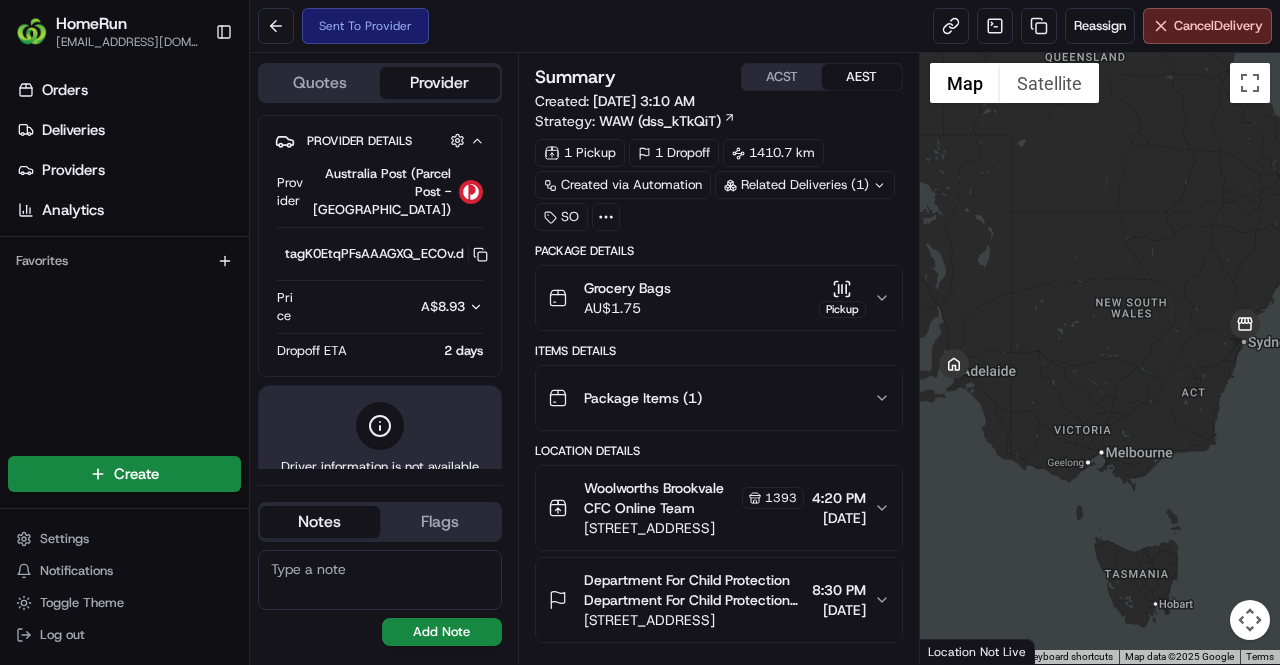 click 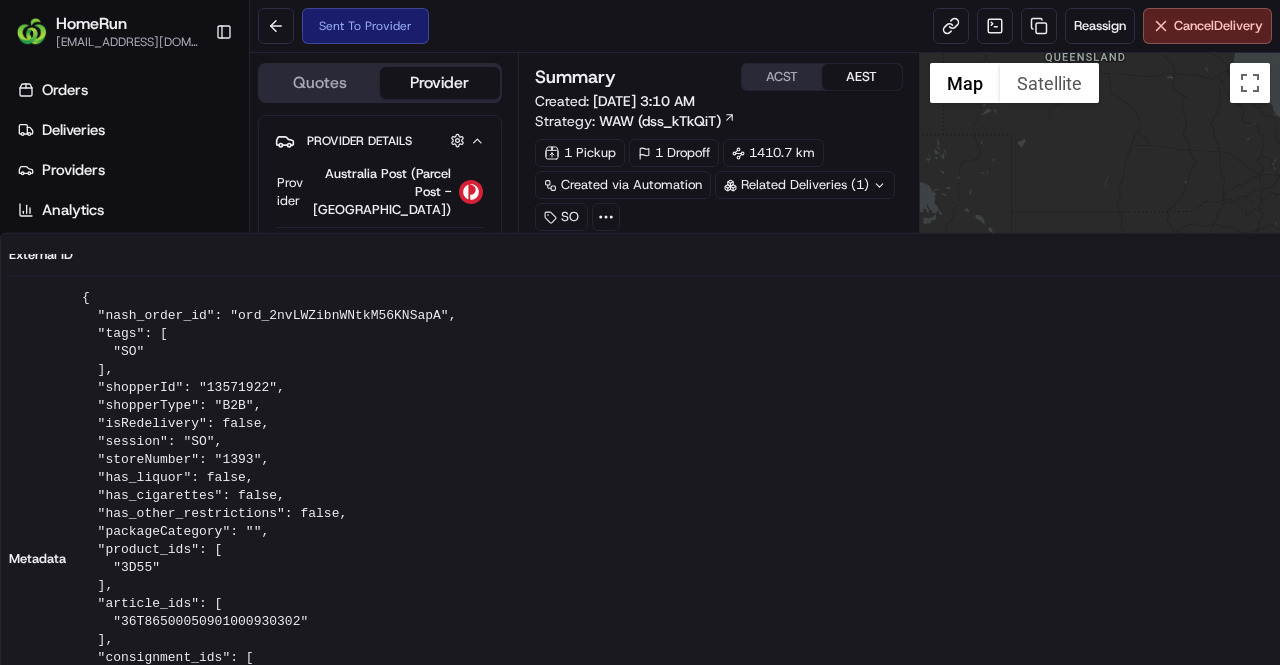 scroll, scrollTop: 0, scrollLeft: 0, axis: both 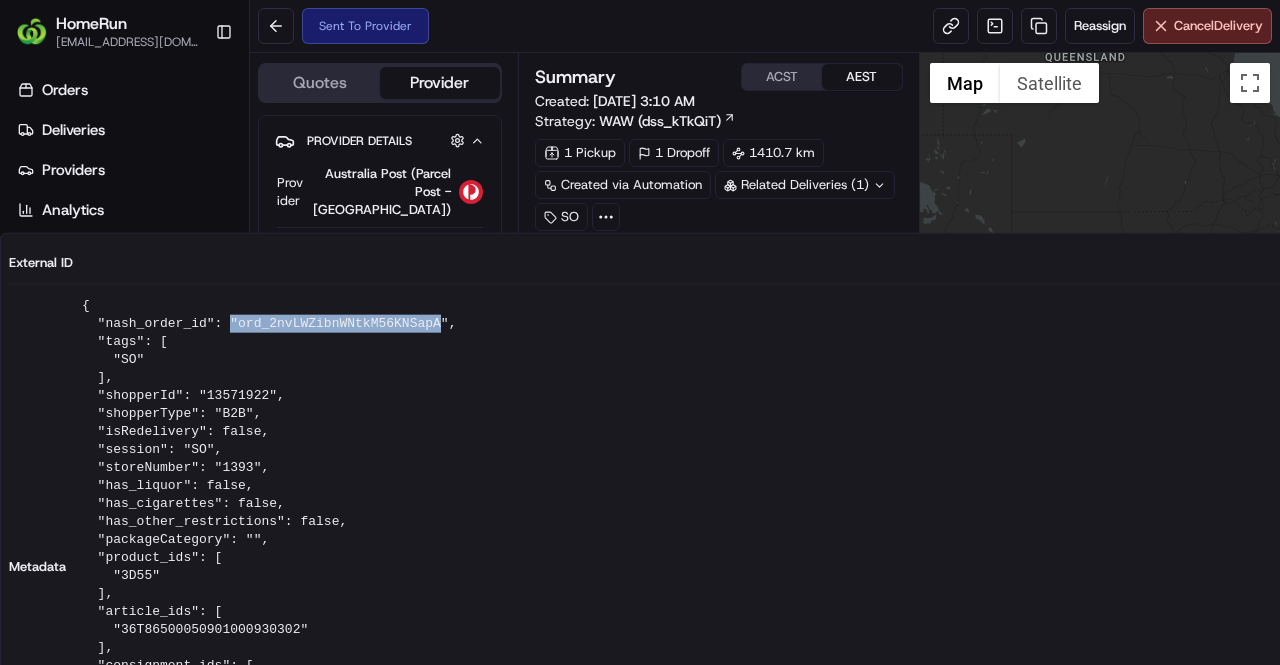 drag, startPoint x: 219, startPoint y: 317, endPoint x: 406, endPoint y: 326, distance: 187.21645 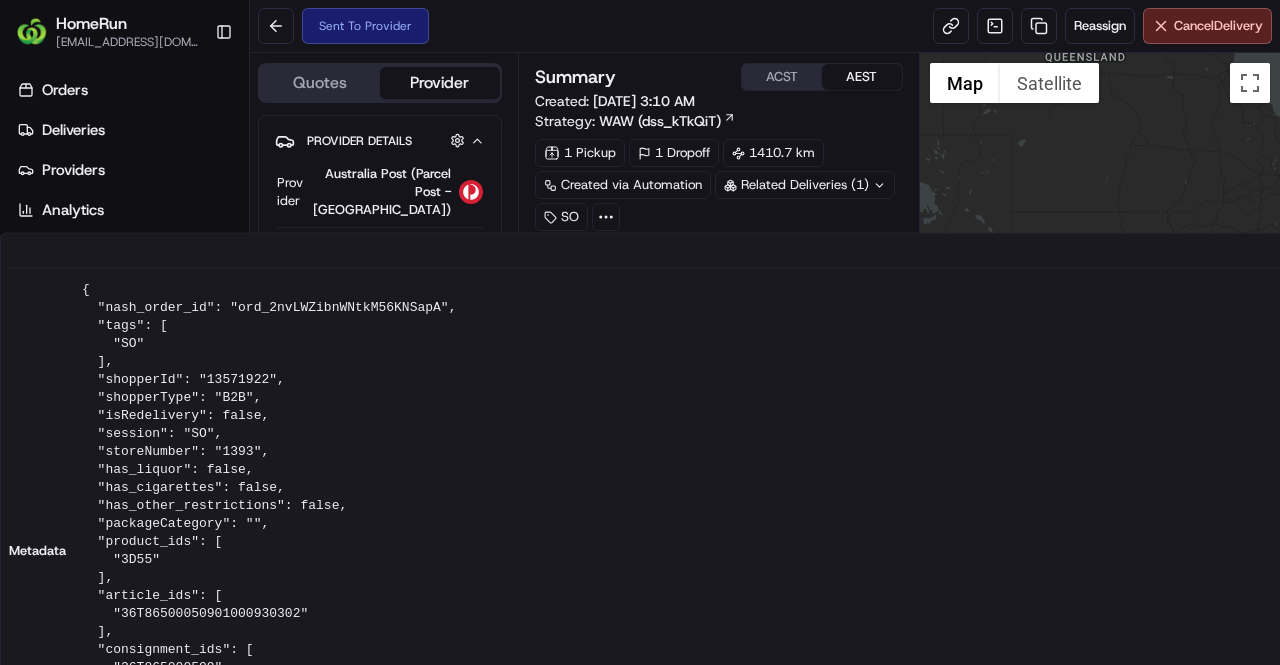 scroll, scrollTop: 0, scrollLeft: 0, axis: both 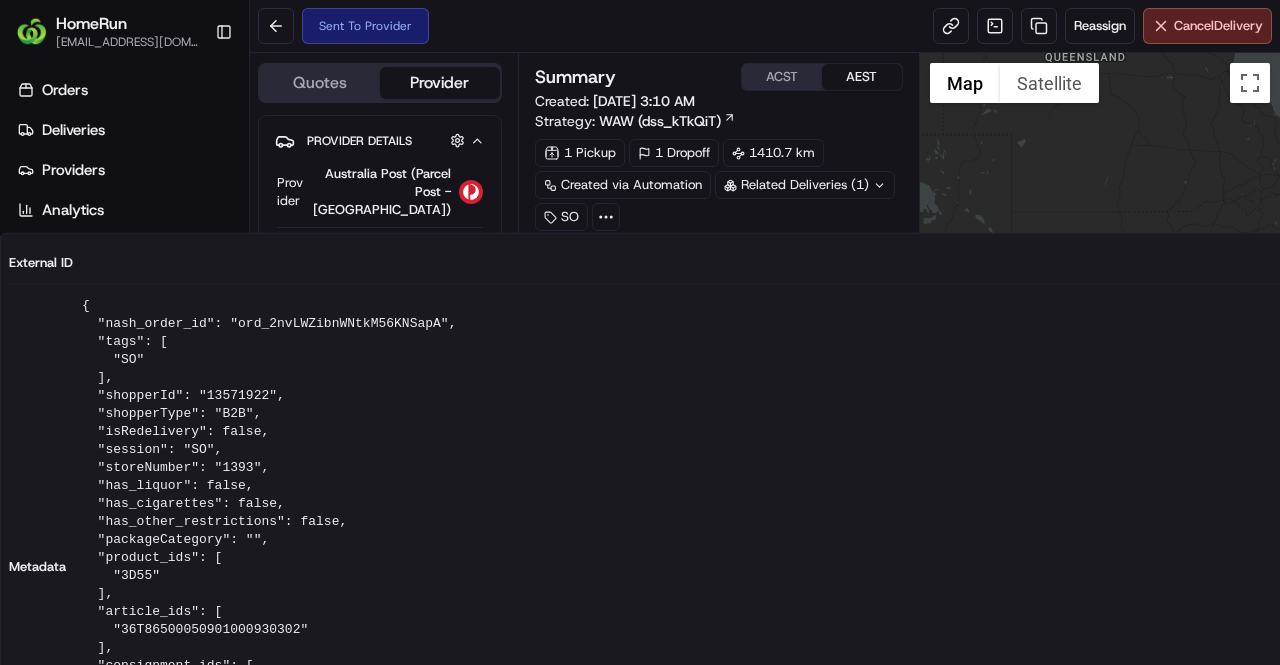 click on "{
"nash_order_id": "ord_2nvLWZibnWNtkM56KNSapA",
"tags": [
"SO"
],
"shopperId": "13571922",
"shopperType": "B2B",
"isRedelivery": false,
"session": "SO",
"storeNumber": "1393",
"has_liquor": false,
"has_cigarettes": false,
"has_other_restrictions": false,
"packageCategory": "",
"product_ids": [
"3D55"
],
"article_ids": [
"36T86500050901000930302"
],
"consignment_ids": [
"36T865000509"
],
"auspost_tracking_links": [
"[URL][DOMAIN_NAME]"
],
"barcode_ids": [],
"customEventHistory": "{'259897614':[{'name':'Preparing Order','timestamp':'[DATE]T00:00:30Z'}],'ord_2nvLWZibnWNtkM56KNSapA':[{'name':'Order Ready At Store','timestamp':'[DATE]T01:18:32Z'}]}",
"storeDispatchedTime": "[DATE]T11:18:00.0000000+10:00"
}" at bounding box center (838, 567) 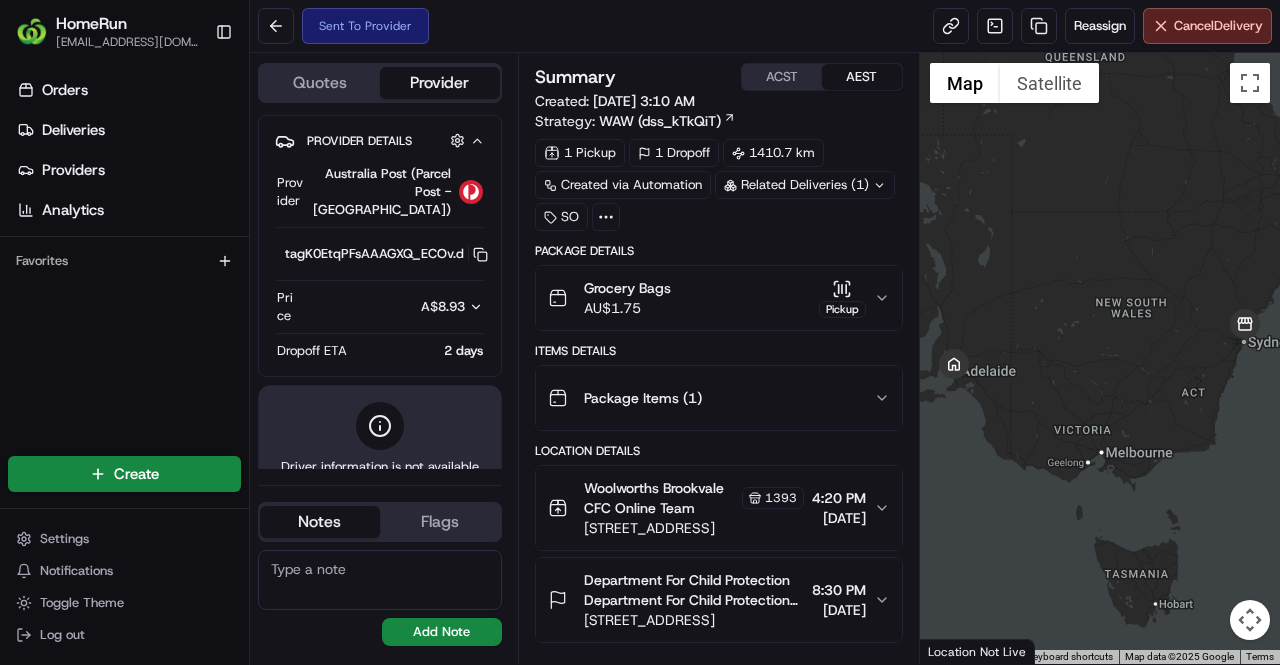 click on "1   Pickup 1   Dropoff 1410.7 km Created via Automation Related Deliveries   (1) SO" at bounding box center (719, 185) 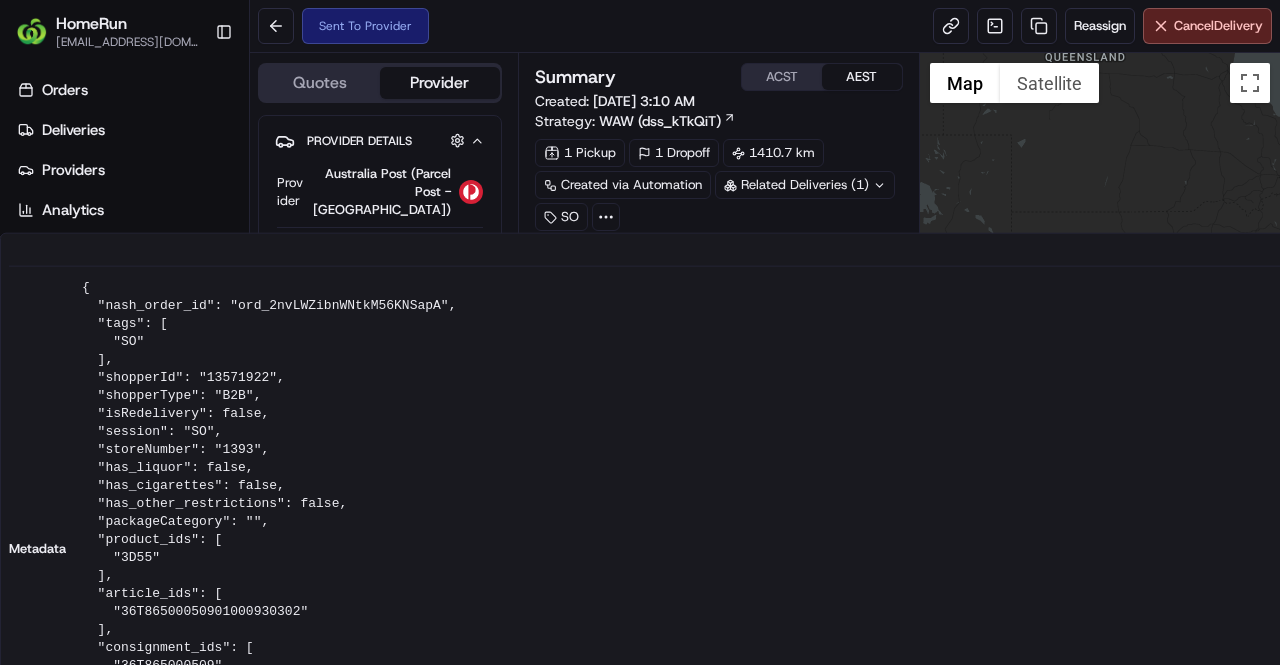 scroll, scrollTop: 23, scrollLeft: 0, axis: vertical 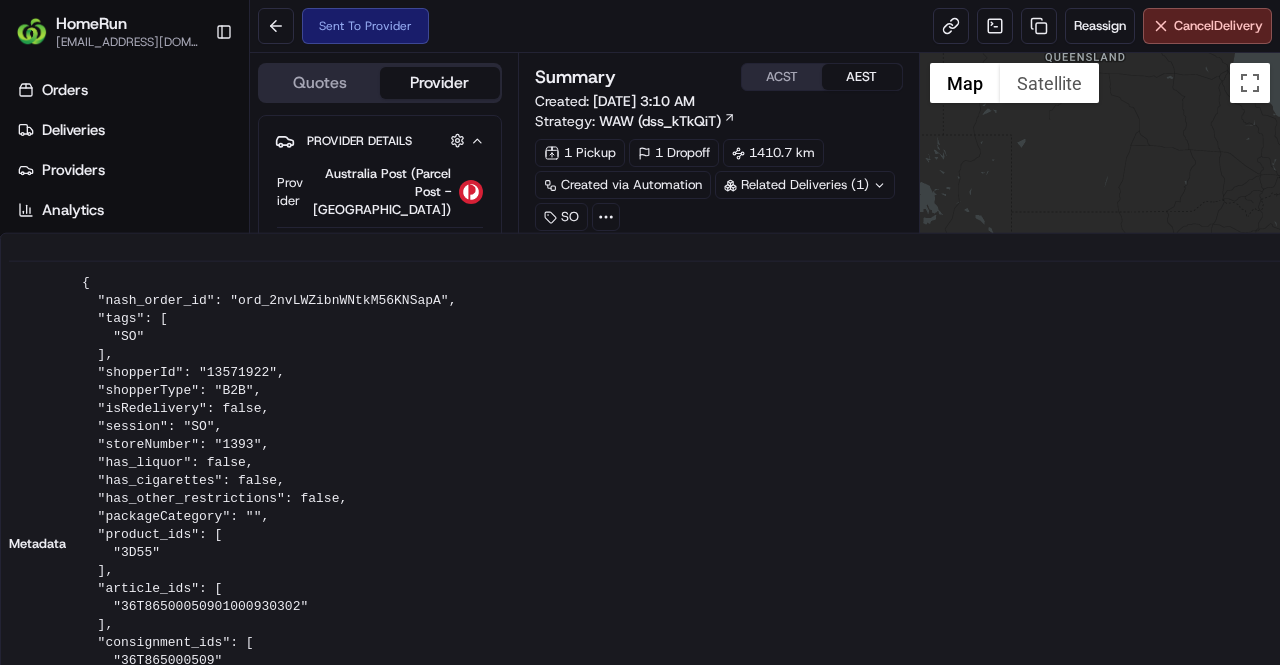 click on "1   Pickup 1   Dropoff 1410.7 km Created via Automation Related Deliveries   (1) SO" at bounding box center [719, 185] 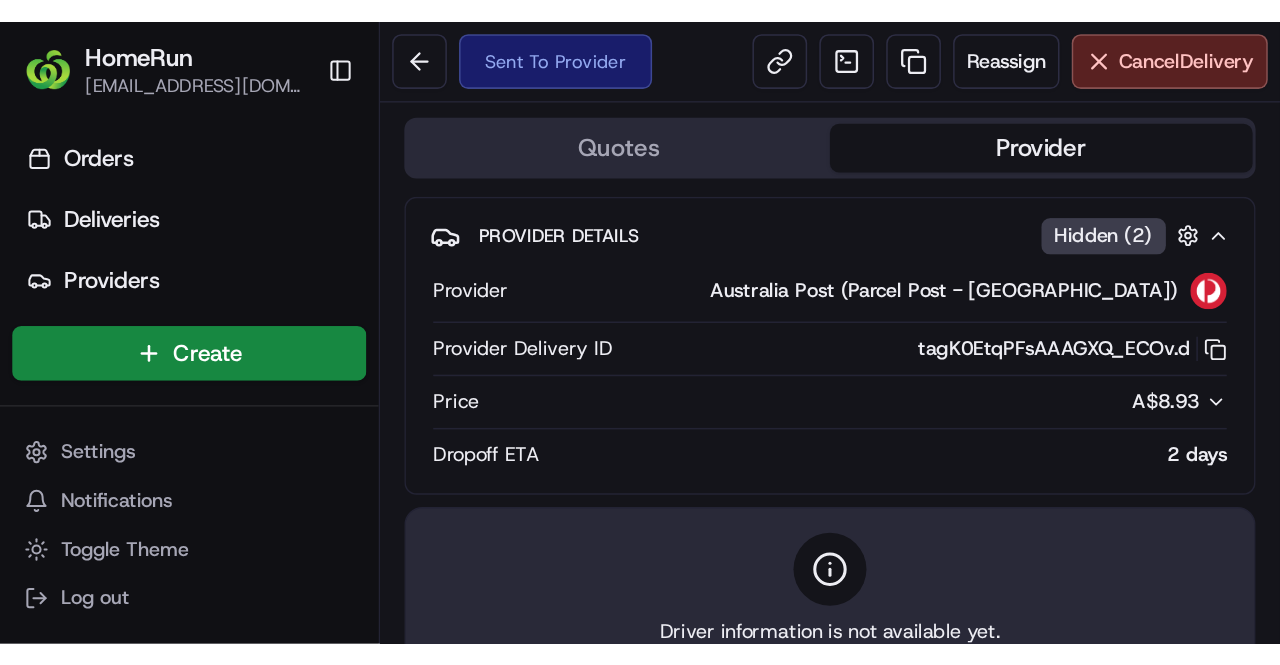 scroll, scrollTop: 0, scrollLeft: 0, axis: both 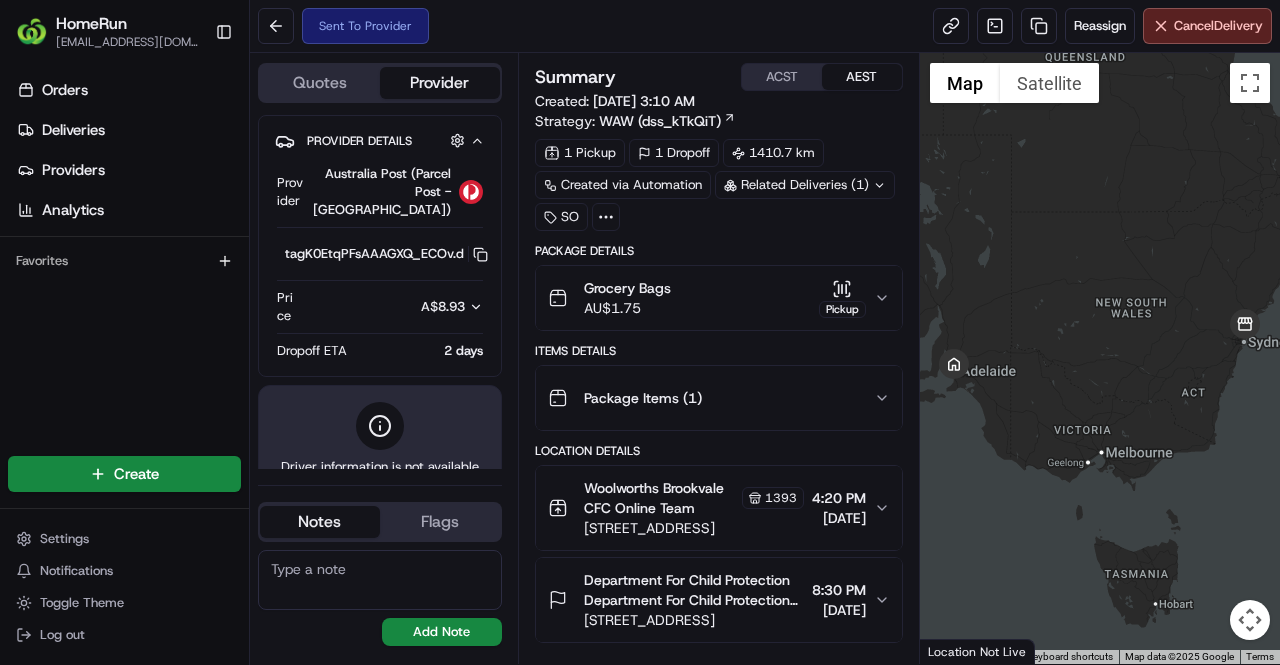 click 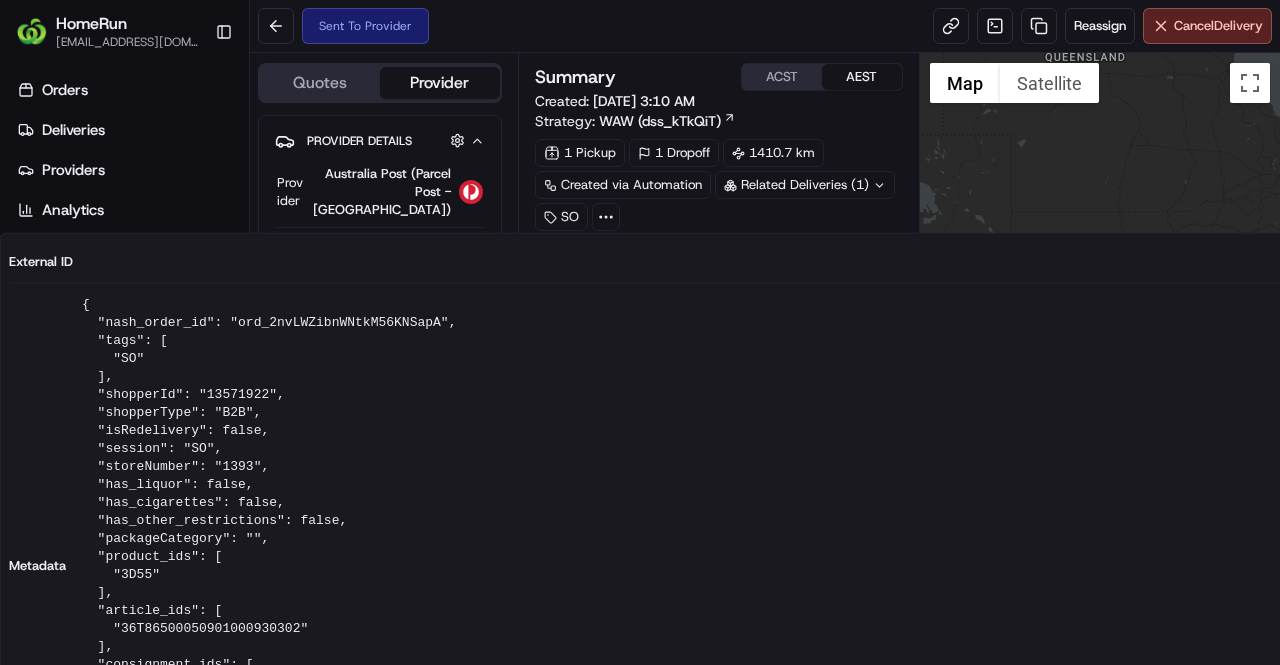 scroll, scrollTop: 0, scrollLeft: 0, axis: both 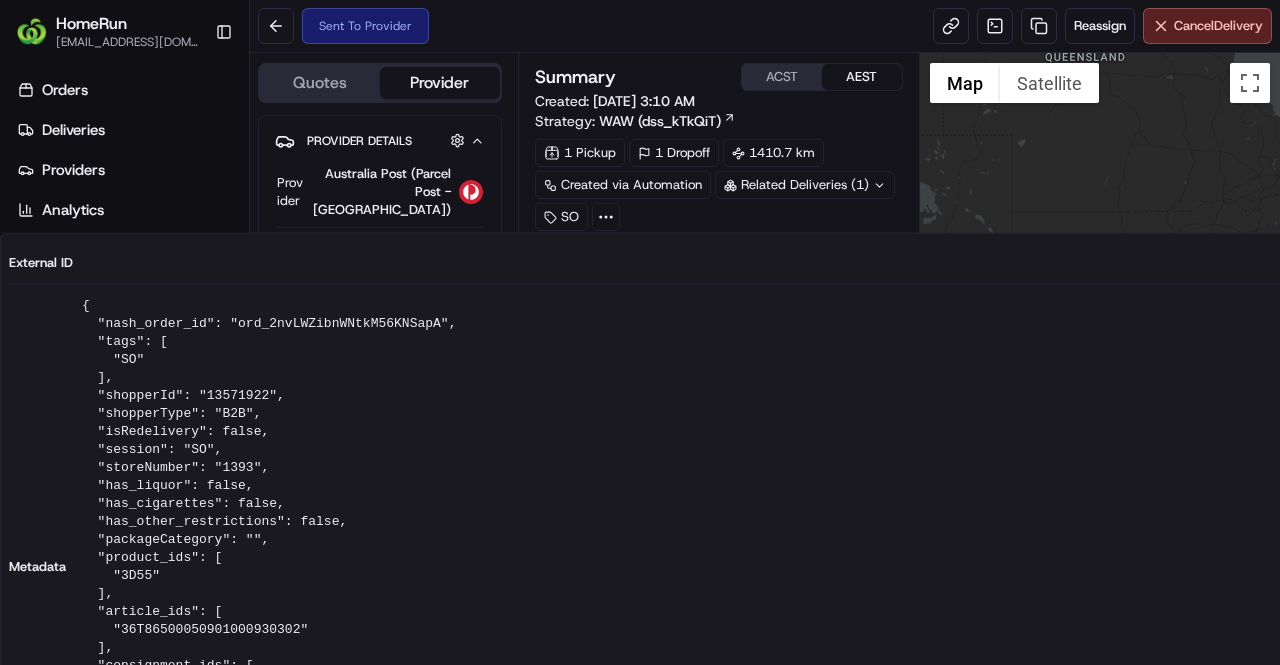 click on "1   Pickup 1   Dropoff 1410.7 km Created via Automation Related Deliveries   (1) SO" at bounding box center (719, 185) 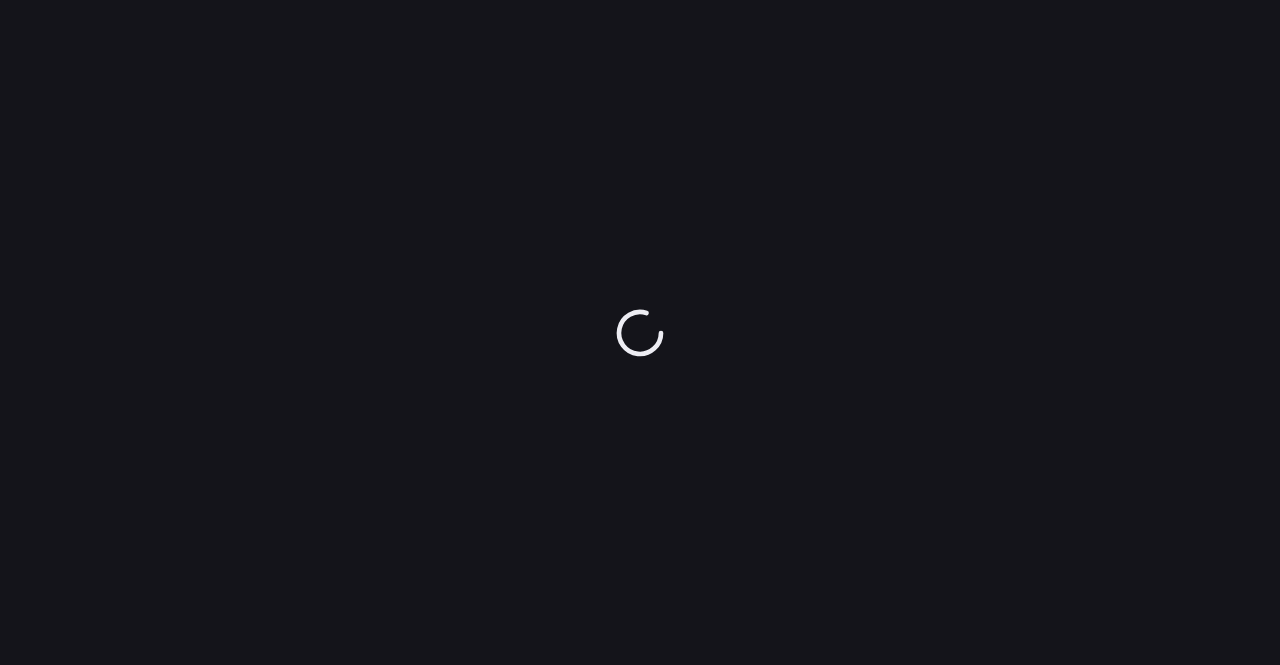 scroll, scrollTop: 0, scrollLeft: 0, axis: both 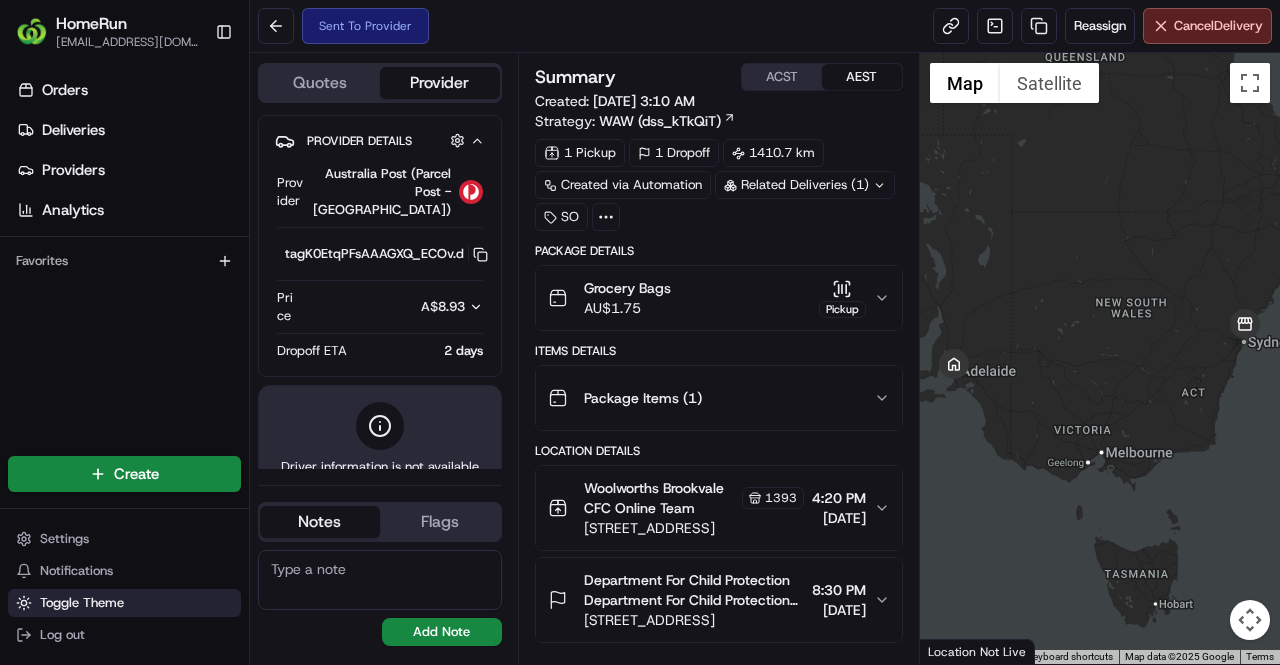 click on "Toggle Theme" at bounding box center [124, 603] 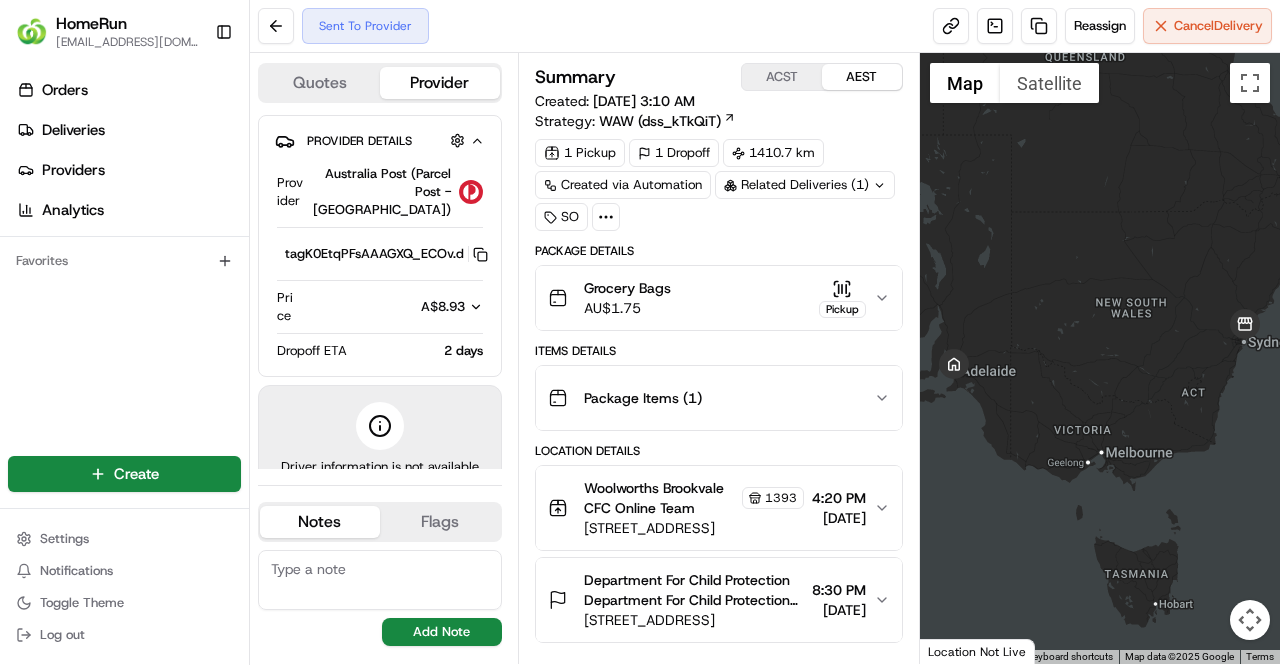 scroll, scrollTop: 0, scrollLeft: 0, axis: both 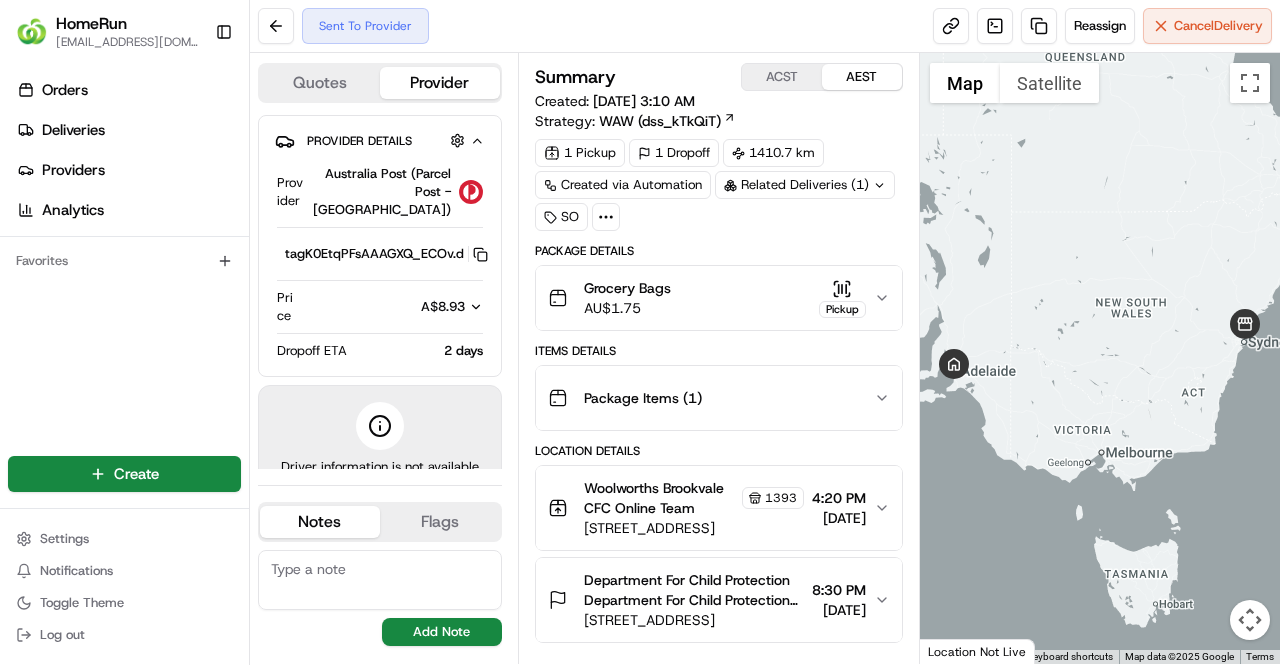 click 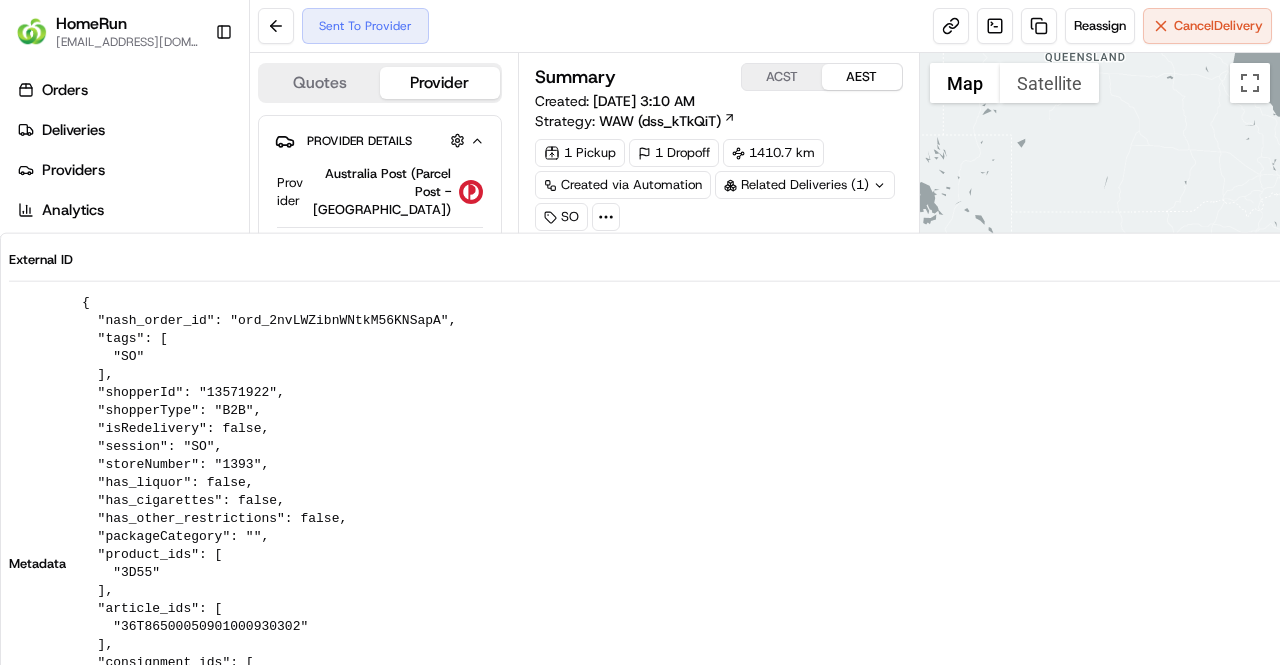 scroll, scrollTop: 23, scrollLeft: 0, axis: vertical 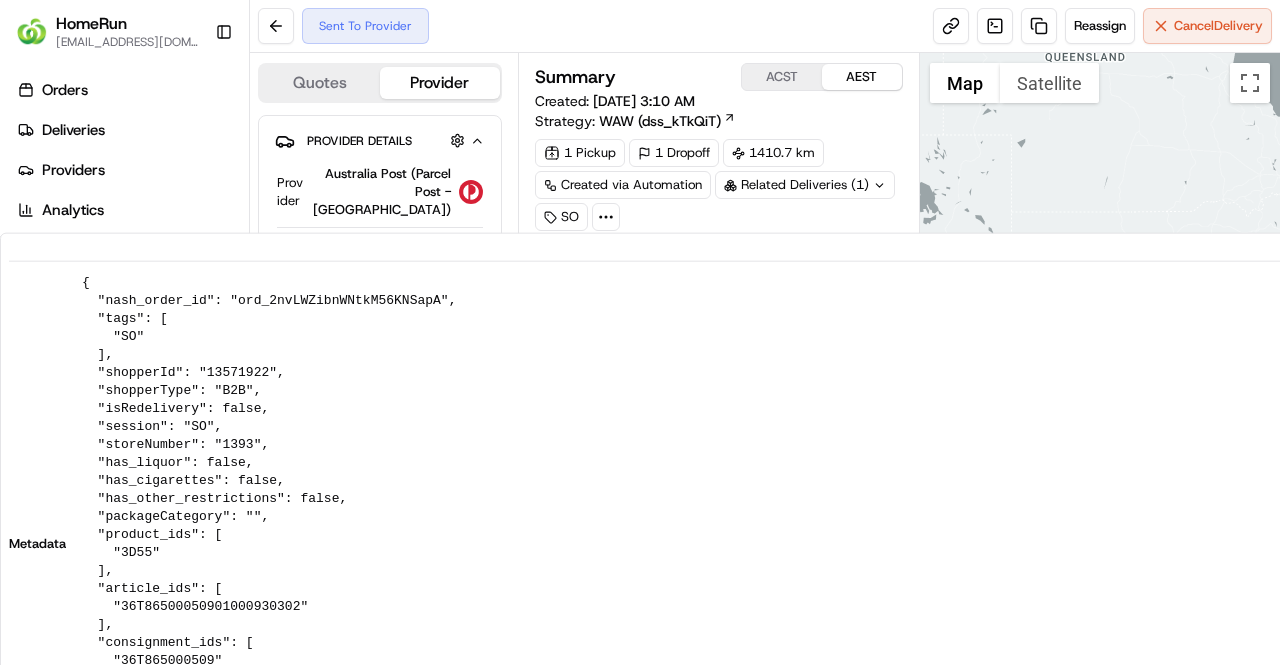 click on "{
"nash_order_id": "ord_2nvLWZibnWNtkM56KNSapA",
"tags": [
"SO"
],
"shopperId": "13571922",
"shopperType": "B2B",
"isRedelivery": false,
"session": "SO",
"storeNumber": "1393",
"has_liquor": false,
"has_cigarettes": false,
"has_other_restrictions": false,
"packageCategory": "",
"product_ids": [
"3D55"
],
"article_ids": [
"36T86500050901000930302"
],
"consignment_ids": [
"36T865000509"
],
"auspost_tracking_links": [
"[URL][DOMAIN_NAME]"
],
"barcode_ids": [],
"customEventHistory": "{'259897614':[{'name':'Preparing Order','timestamp':'[DATE]T00:00:30Z'}],'ord_2nvLWZibnWNtkM56KNSapA':[{'name':'Order Ready At Store','timestamp':'[DATE]T01:18:32Z'}]}",
"storeDispatchedTime": "[DATE]T11:18:00.0000000+10:00"
}" at bounding box center (838, 544) 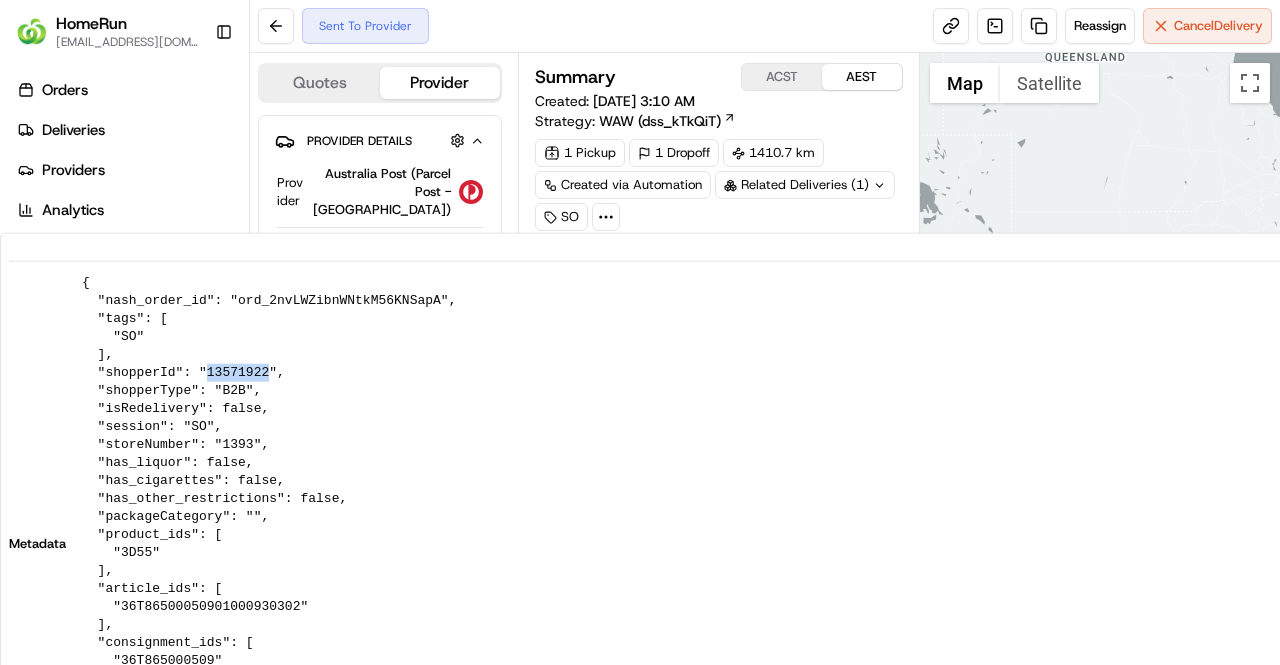 click on "{
"nash_order_id": "ord_2nvLWZibnWNtkM56KNSapA",
"tags": [
"SO"
],
"shopperId": "13571922",
"shopperType": "B2B",
"isRedelivery": false,
"session": "SO",
"storeNumber": "1393",
"has_liquor": false,
"has_cigarettes": false,
"has_other_restrictions": false,
"packageCategory": "",
"product_ids": [
"3D55"
],
"article_ids": [
"36T86500050901000930302"
],
"consignment_ids": [
"36T865000509"
],
"auspost_tracking_links": [
"[URL][DOMAIN_NAME]"
],
"barcode_ids": [],
"customEventHistory": "{'259897614':[{'name':'Preparing Order','timestamp':'[DATE]T00:00:30Z'}],'ord_2nvLWZibnWNtkM56KNSapA':[{'name':'Order Ready At Store','timestamp':'[DATE]T01:18:32Z'}]}",
"storeDispatchedTime": "[DATE]T11:18:00.0000000+10:00"
}" at bounding box center (838, 544) 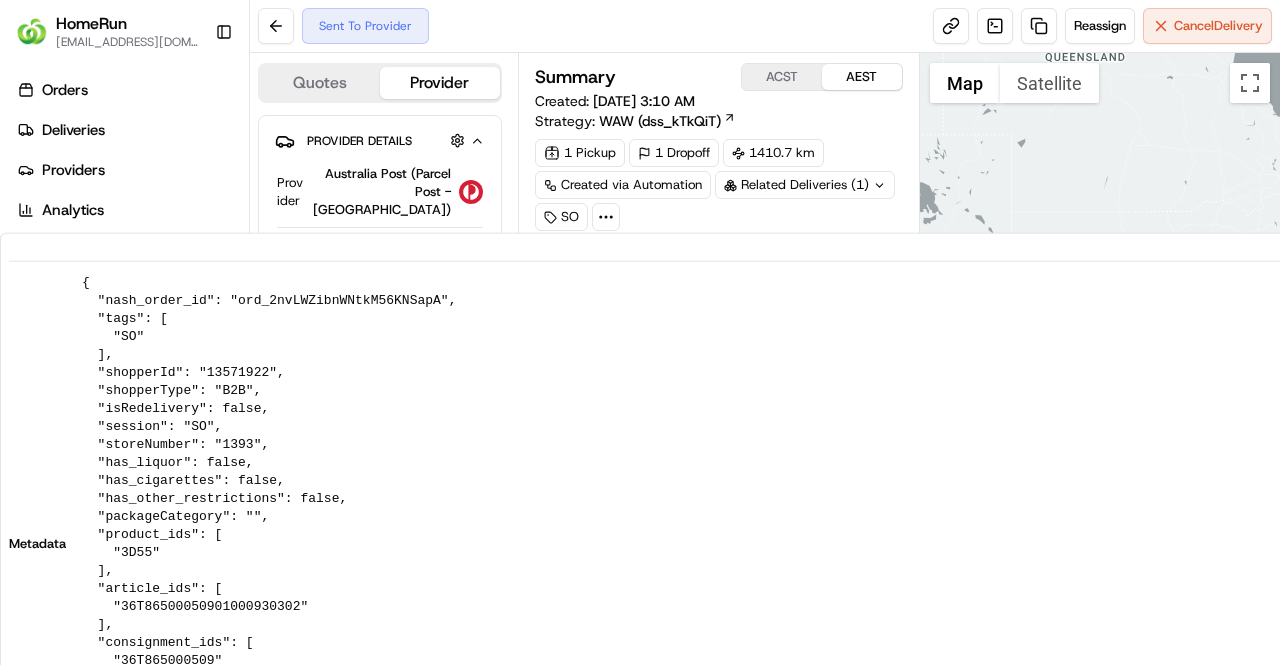 click on "1   Pickup 1   Dropoff 1410.7 km Created via Automation Related Deliveries   (1) SO" at bounding box center (719, 185) 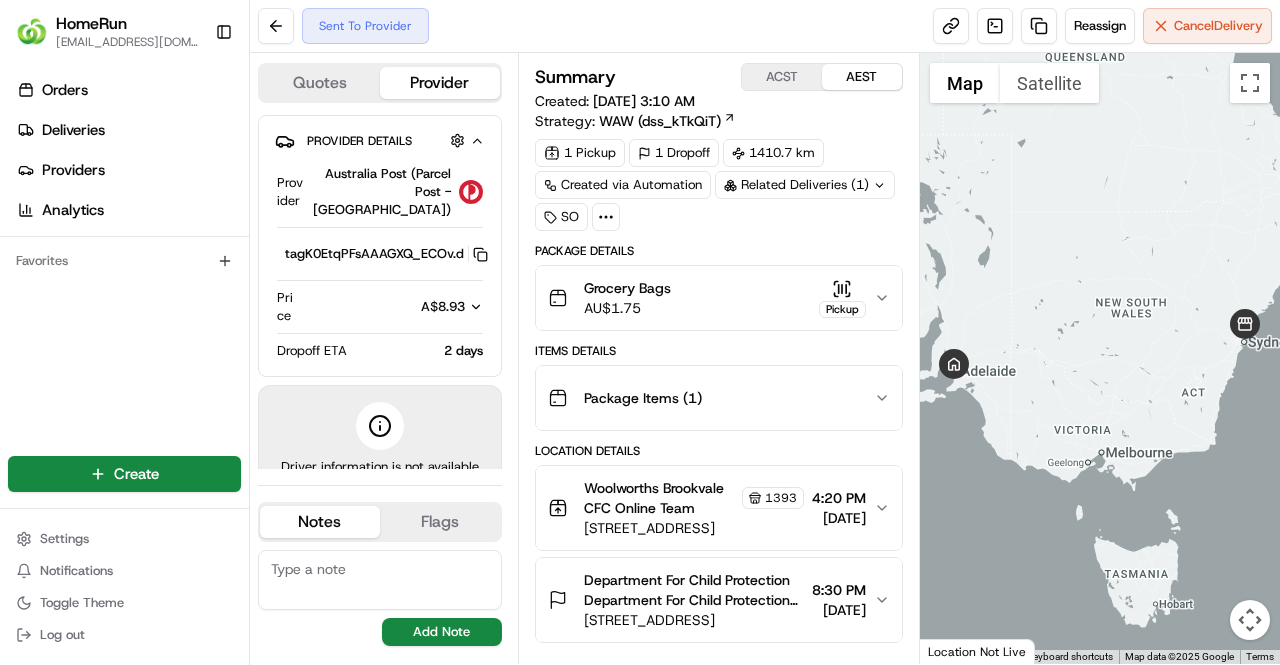 click on "ACST" at bounding box center (782, 77) 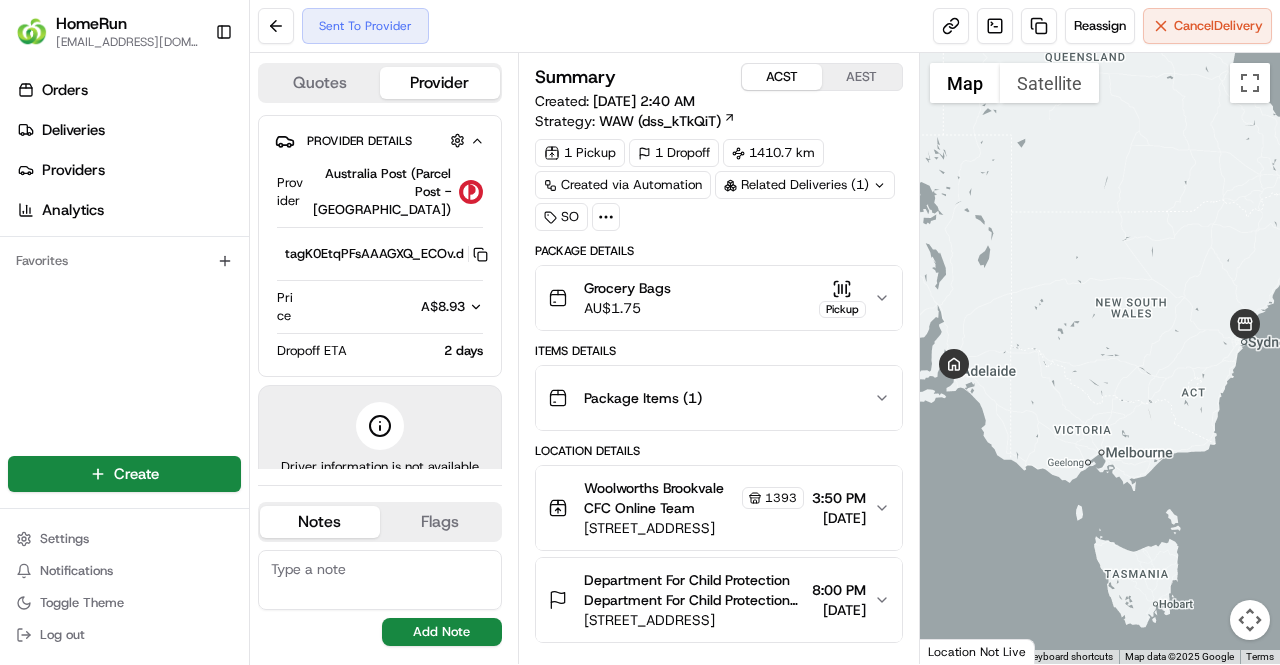 click at bounding box center [606, 217] 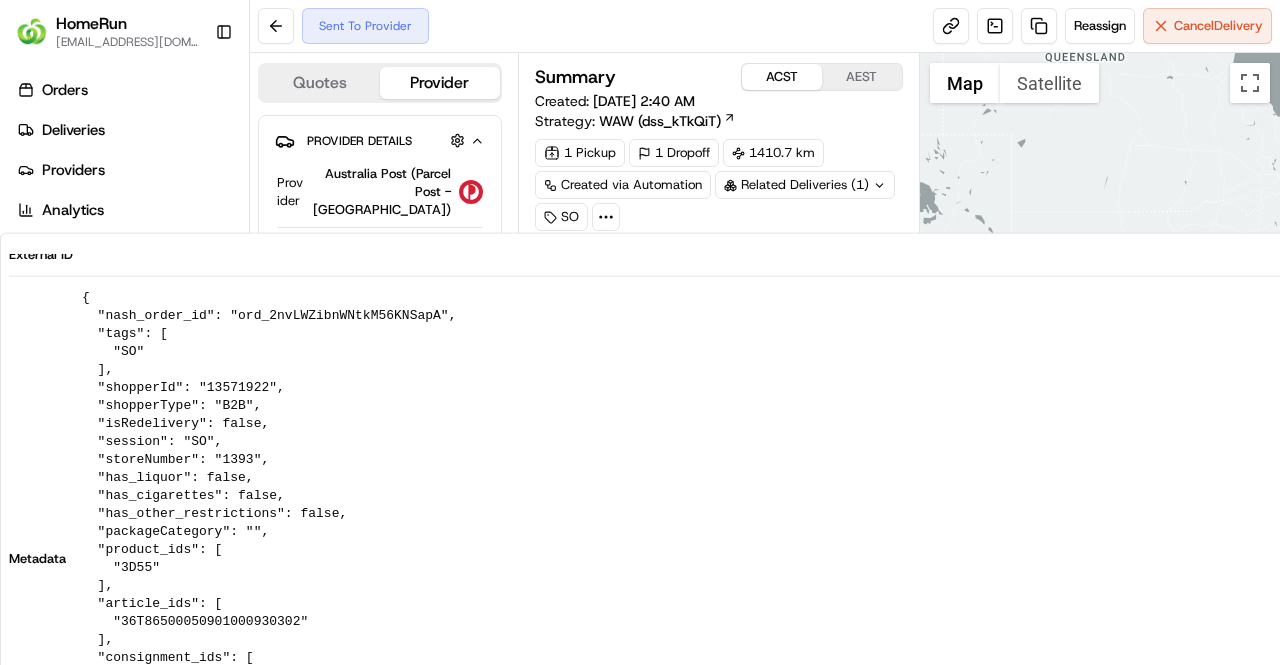 scroll, scrollTop: 0, scrollLeft: 0, axis: both 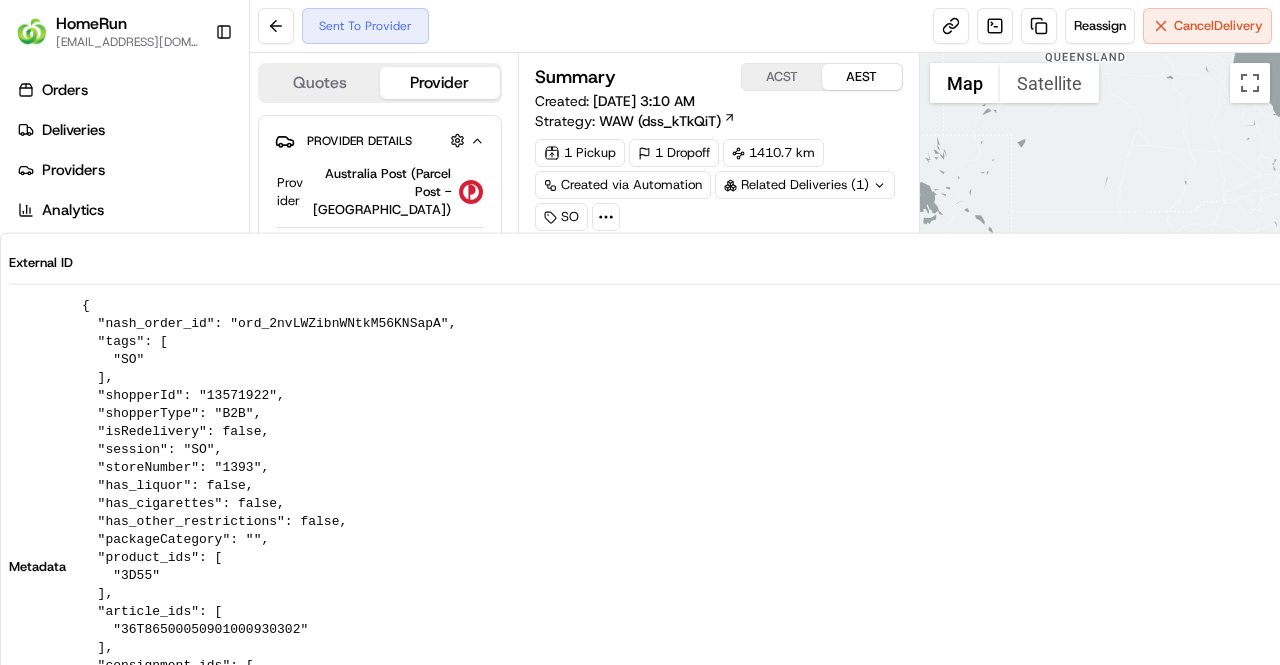 click on "AEST" at bounding box center [862, 77] 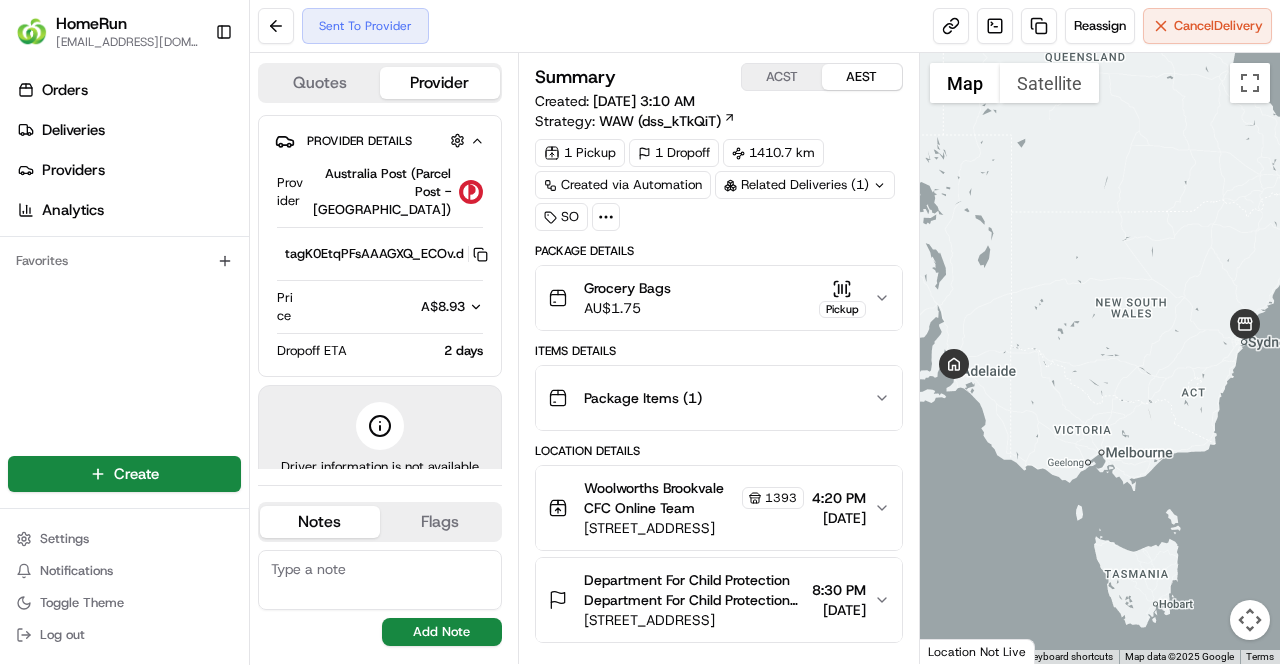 click on "AEST" at bounding box center [862, 77] 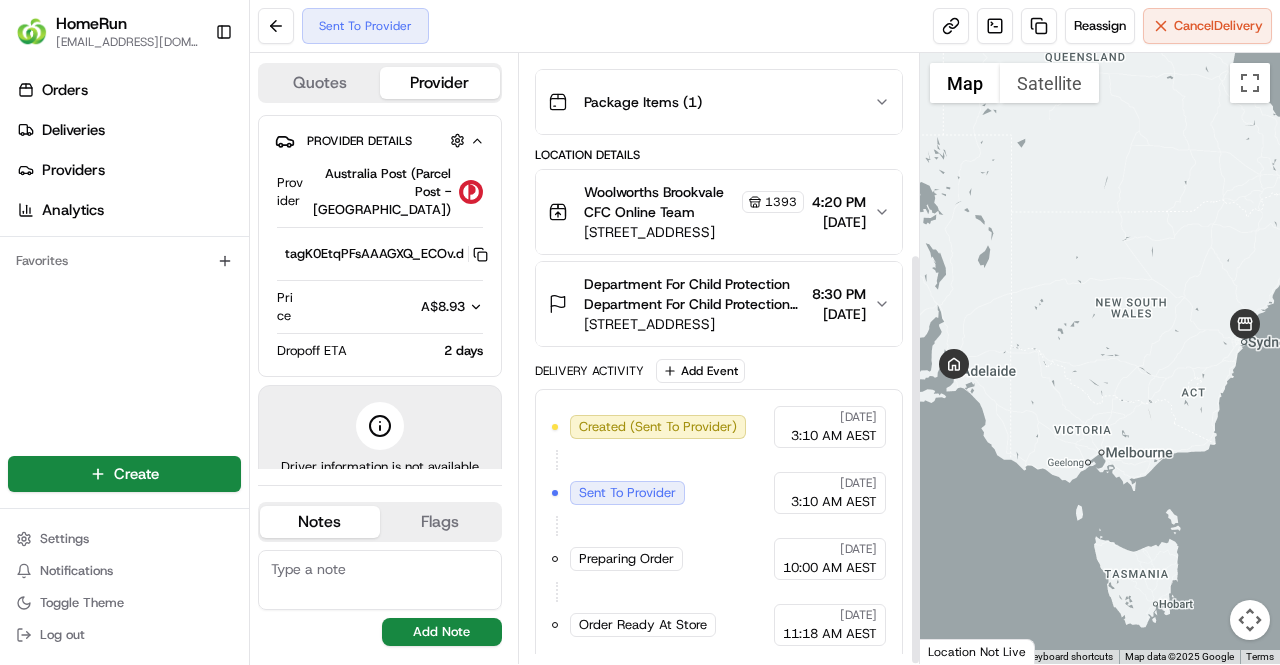scroll, scrollTop: 0, scrollLeft: 0, axis: both 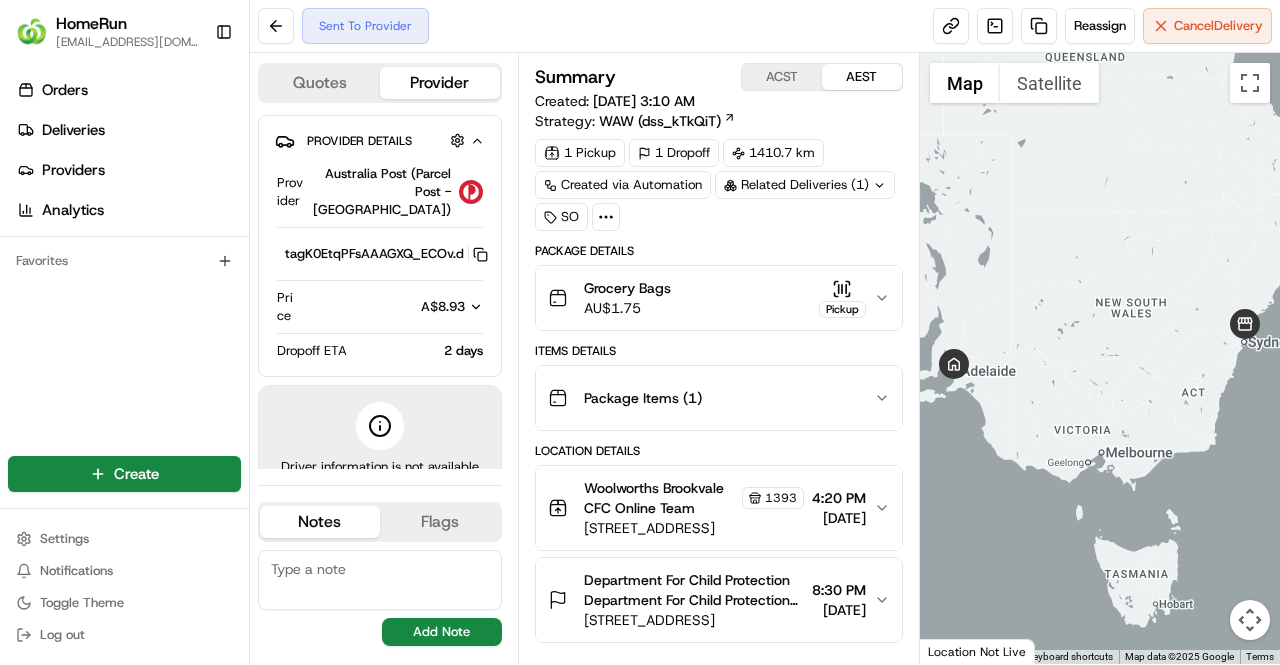 click on "Grocery Bags AU$ 1.75 Pickup" at bounding box center (711, 298) 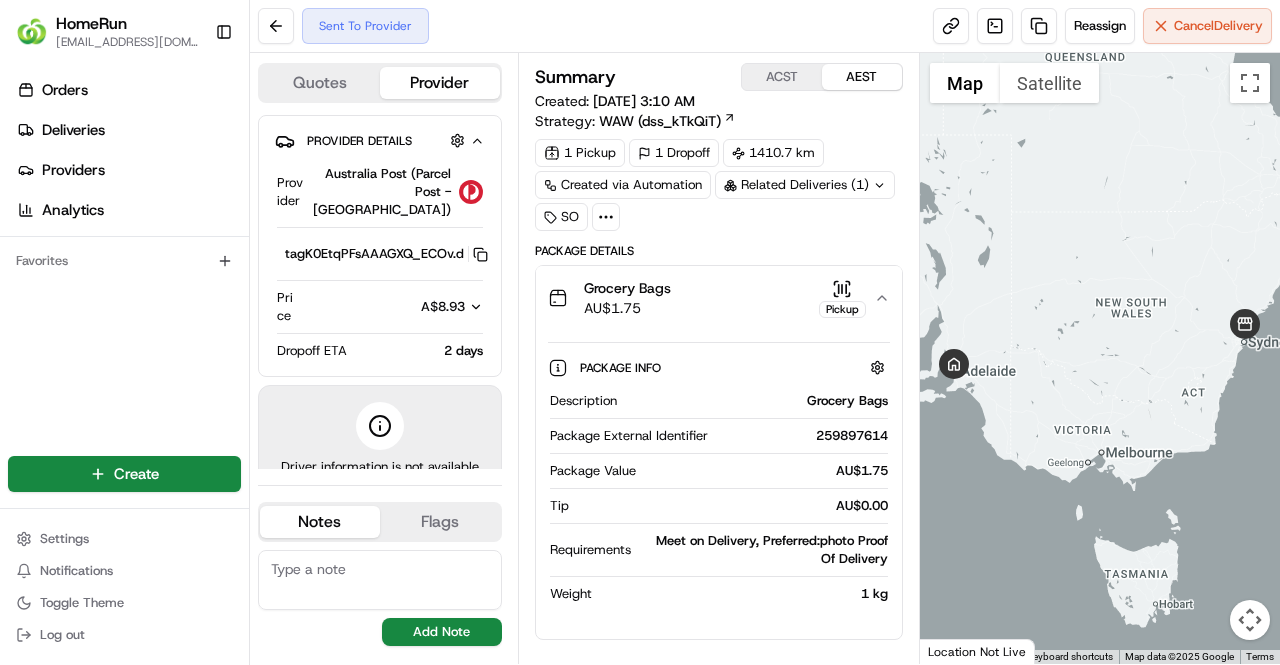 click 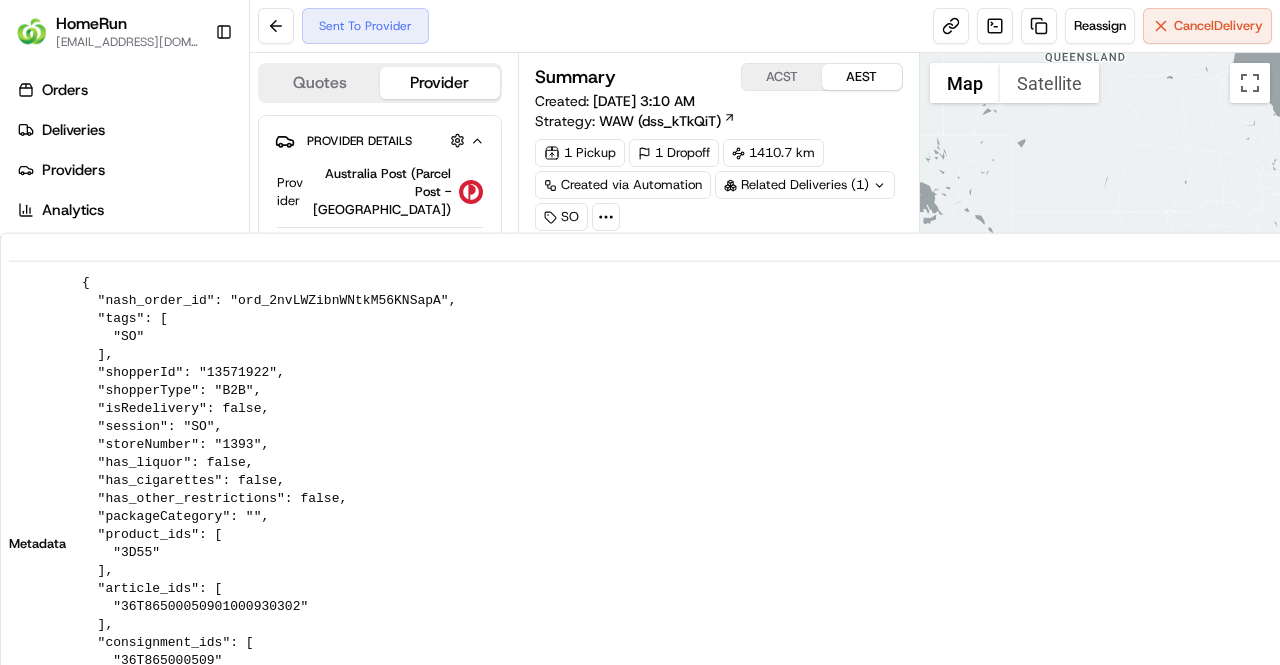 scroll, scrollTop: 0, scrollLeft: 0, axis: both 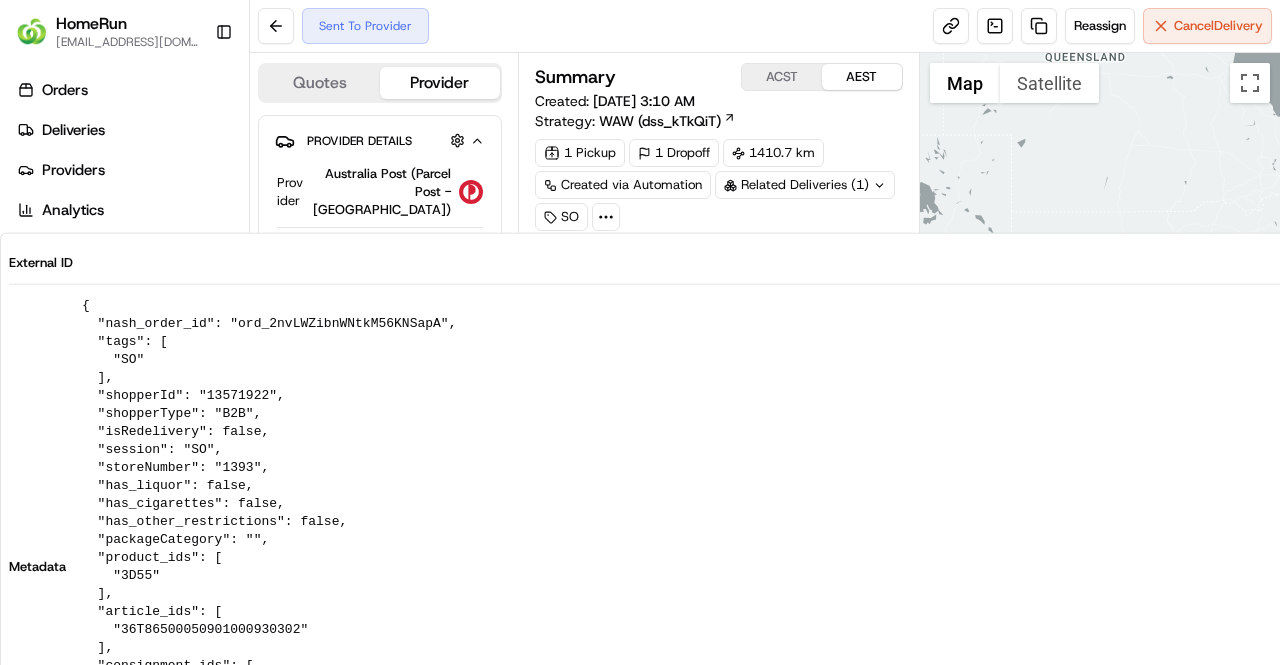click on "1   Pickup 1   Dropoff 1410.7 km Created via Automation Related Deliveries   (1) SO" at bounding box center (719, 185) 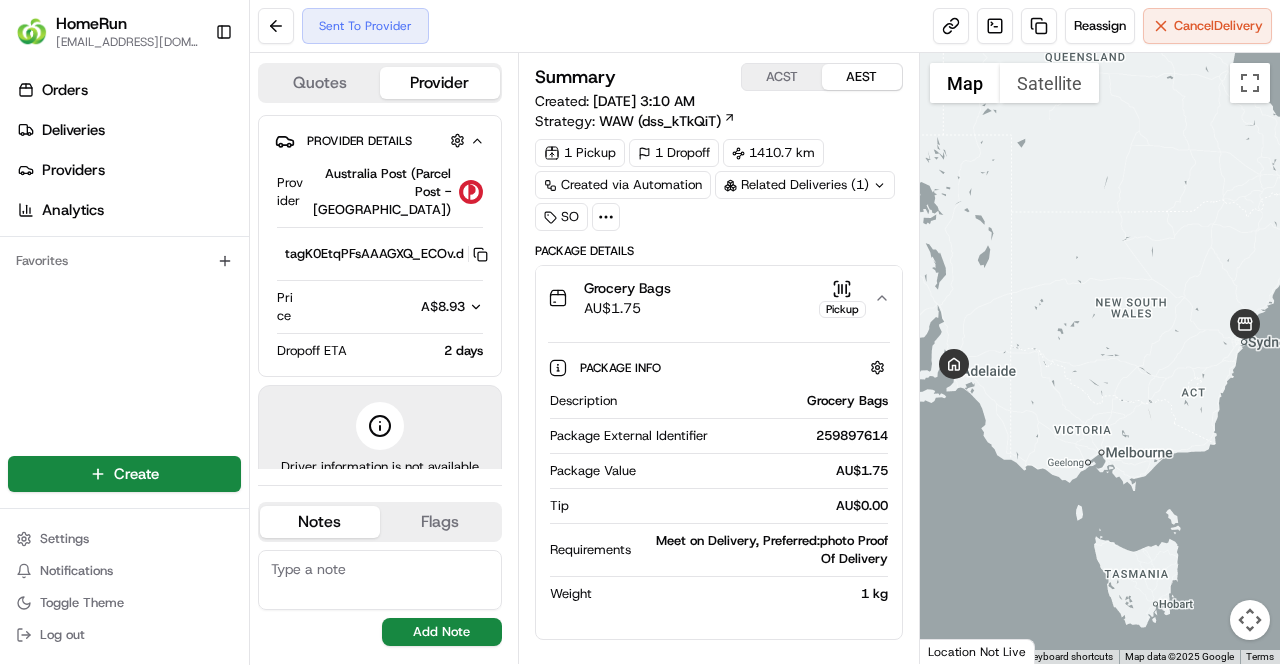 click 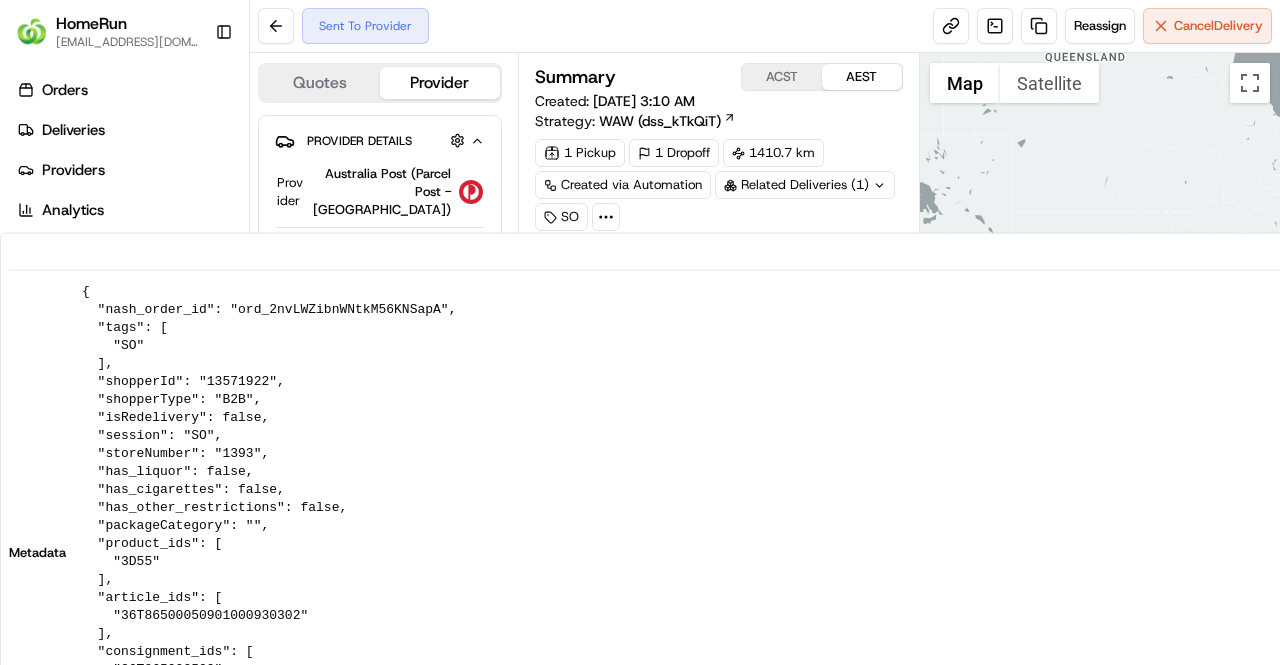 scroll, scrollTop: 23, scrollLeft: 0, axis: vertical 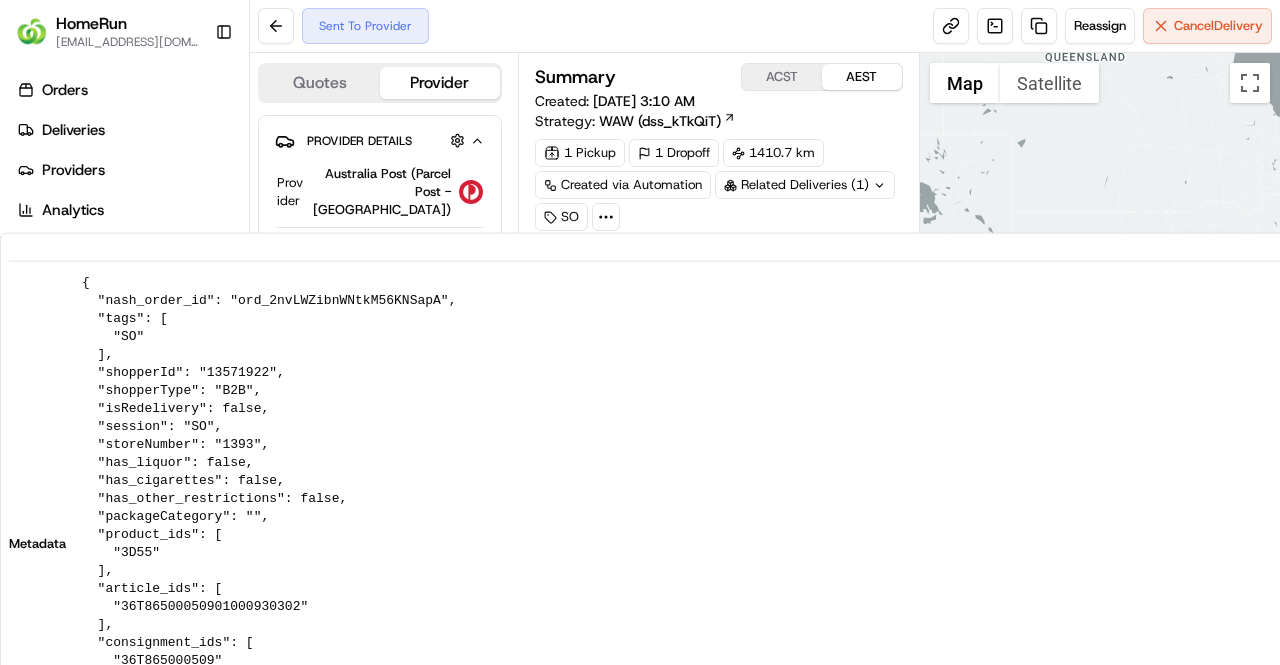 click on "External ID 259897614 Metadata {
"nash_order_id": "ord_2nvLWZibnWNtkM56KNSapA",
"tags": [
"SO"
],
"shopperId": "13571922",
"shopperType": "B2B",
"isRedelivery": false,
"session": "SO",
"storeNumber": "1393",
"has_liquor": false,
"has_cigarettes": false,
"has_other_restrictions": false,
"packageCategory": "",
"product_ids": [
"3D55"
],
"article_ids": [
"36T86500050901000930302"
],
"consignment_ids": [
"36T865000509"
],
"auspost_tracking_links": [
"[URL][DOMAIN_NAME]"
],
"barcode_ids": [],
"customEventHistory": "{'259897614':[{'name':'Preparing Order','timestamp':'[DATE]T00:00:30Z'}],'ord_2nvLWZibnWNtkM56KNSapA':[{'name':'Order Ready At Store','timestamp':'[DATE]T01:18:32Z'}]}",
"storeDispatchedTime": "[DATE]T11:18:00.0000000+10:00"
}" at bounding box center [802, 534] 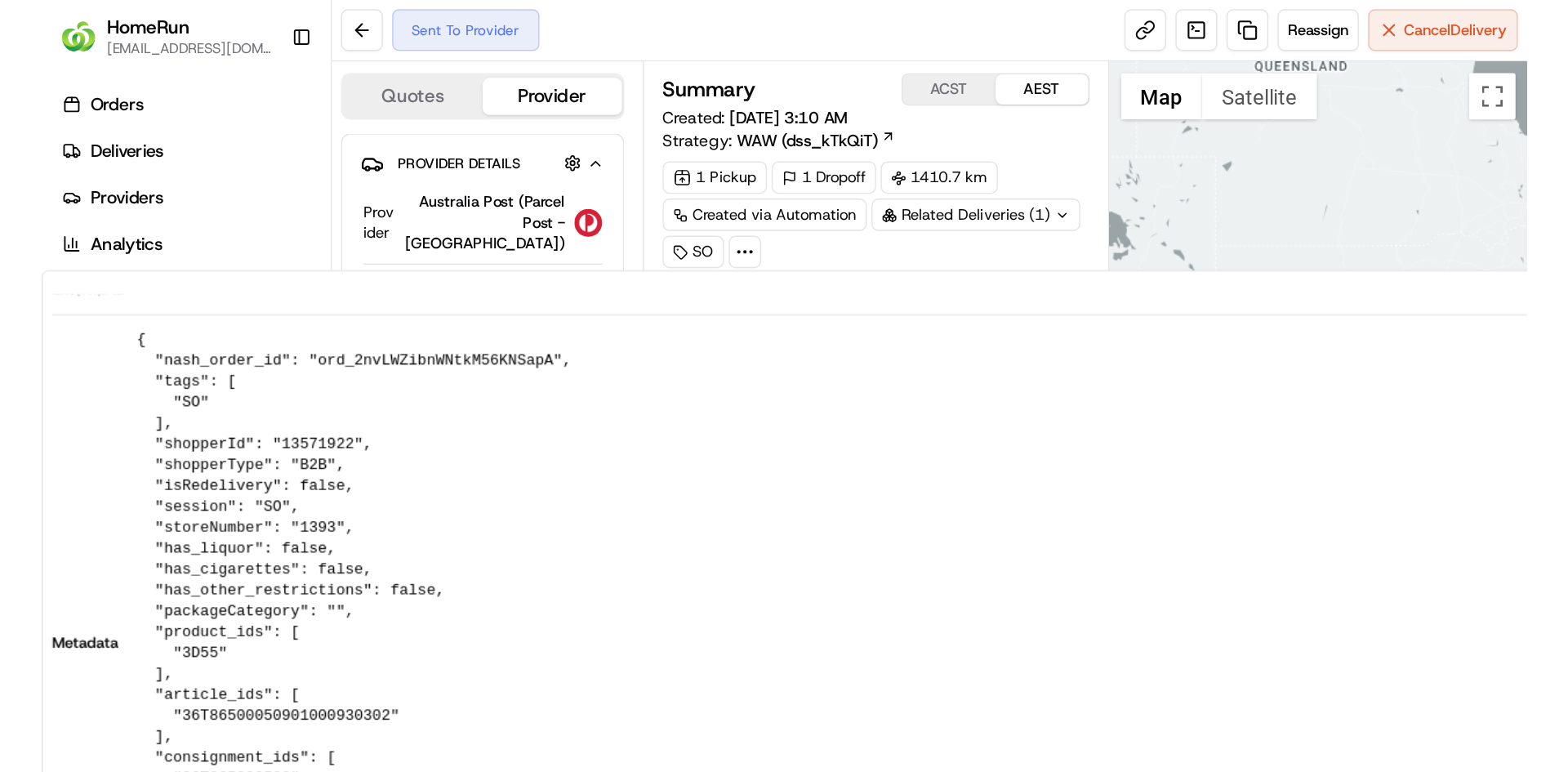 scroll, scrollTop: 19, scrollLeft: 0, axis: vertical 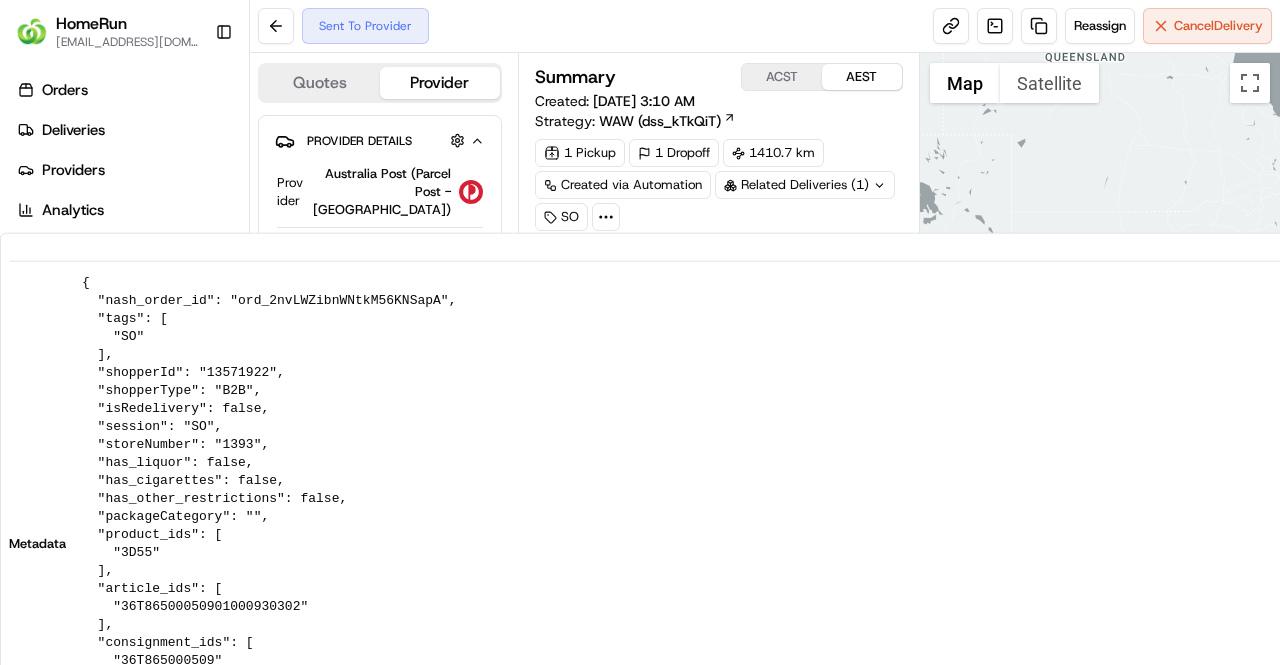 click on "External ID 259897614 Metadata {
"nash_order_id": "ord_2nvLWZibnWNtkM56KNSapA",
"tags": [
"SO"
],
"shopperId": "13571922",
"shopperType": "B2B",
"isRedelivery": false,
"session": "SO",
"storeNumber": "1393",
"has_liquor": false,
"has_cigarettes": false,
"has_other_restrictions": false,
"packageCategory": "",
"product_ids": [
"3D55"
],
"article_ids": [
"36T86500050901000930302"
],
"consignment_ids": [
"36T865000509"
],
"auspost_tracking_links": [
"[URL][DOMAIN_NAME]"
],
"barcode_ids": [],
"customEventHistory": "{'259897614':[{'name':'Preparing Order','timestamp':'[DATE]T00:00:30Z'}],'ord_2nvLWZibnWNtkM56KNSapA':[{'name':'Order Ready At Store','timestamp':'[DATE]T01:18:32Z'}]}",
"storeDispatchedTime": "[DATE]T11:18:00.0000000+10:00"
}" at bounding box center (802, 534) 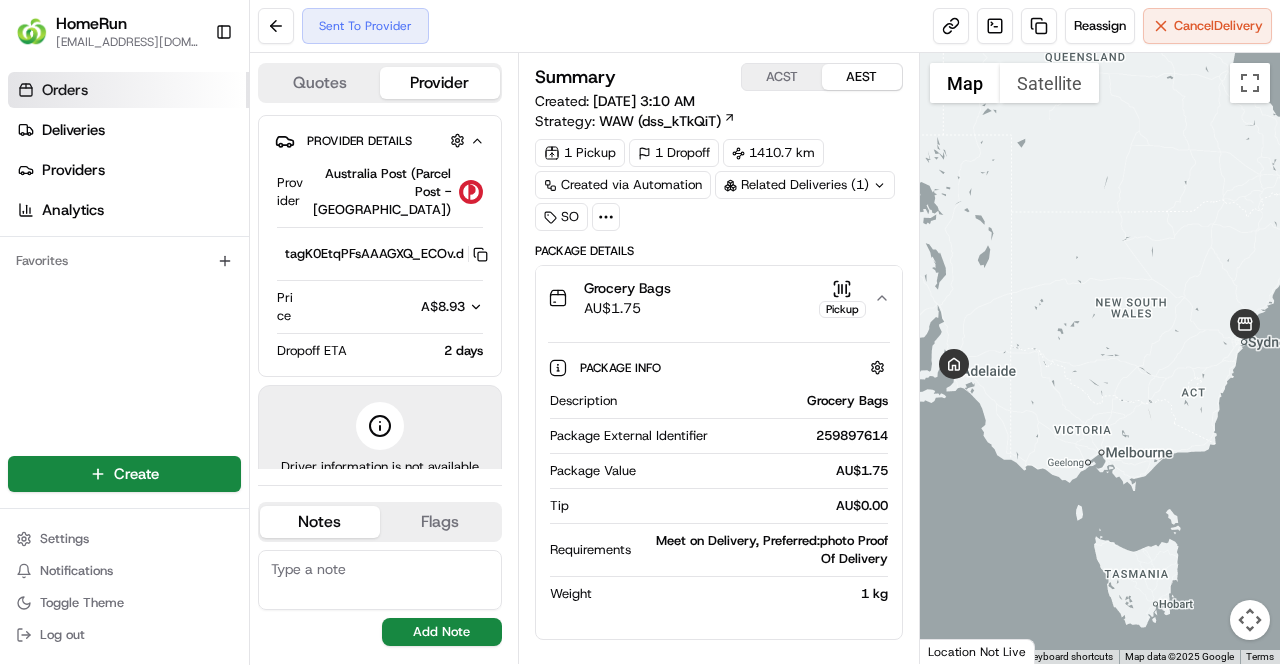 click on "Orders" at bounding box center [128, 90] 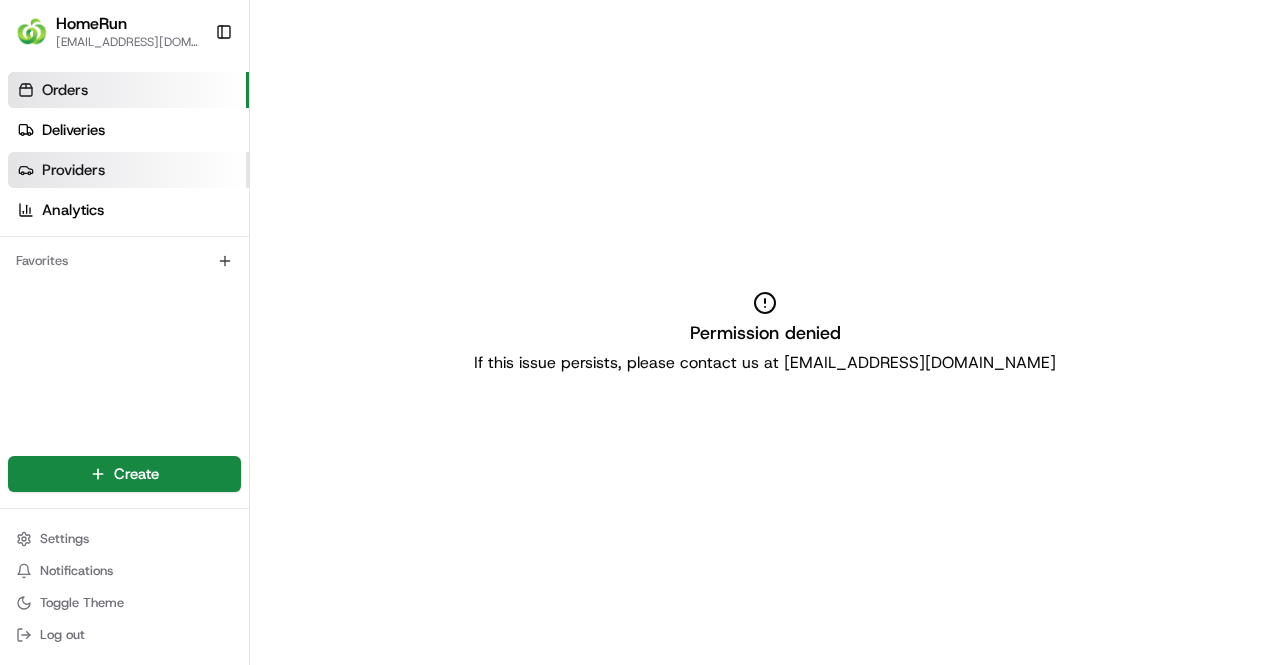 click on "Providers" at bounding box center (128, 170) 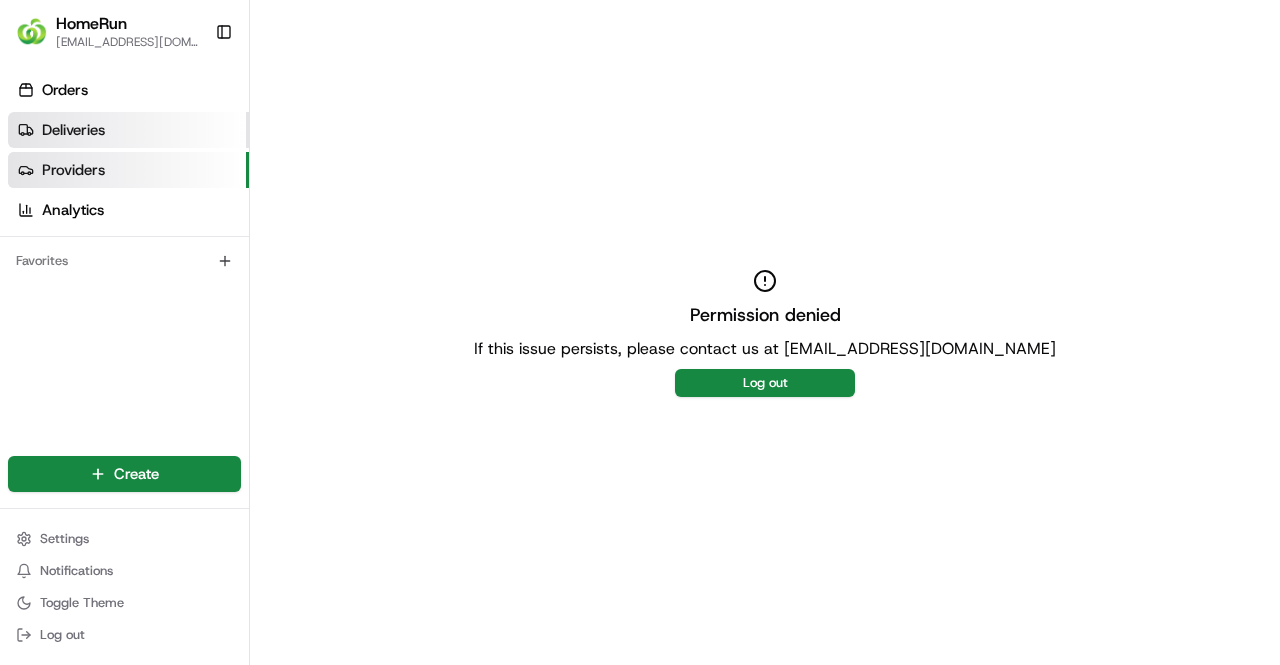 click on "Deliveries" at bounding box center [128, 130] 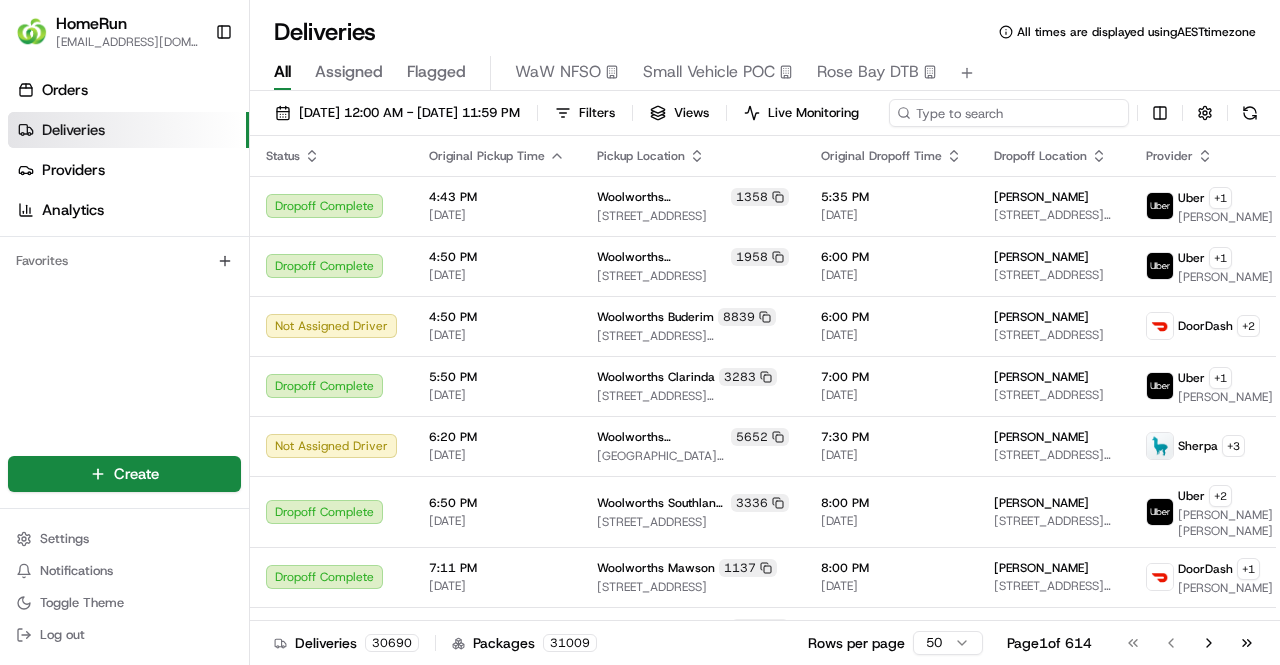 click at bounding box center (1009, 113) 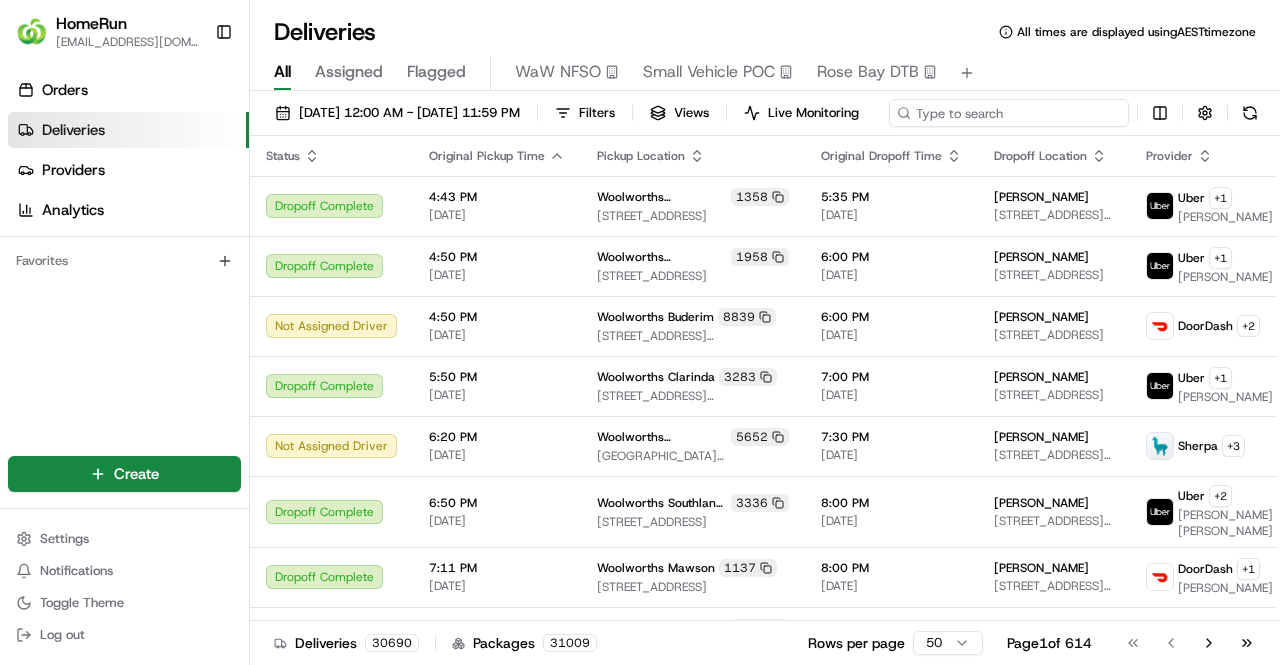 paste on "tagK0EtqPFsAAAGXQ_ECOv.d" 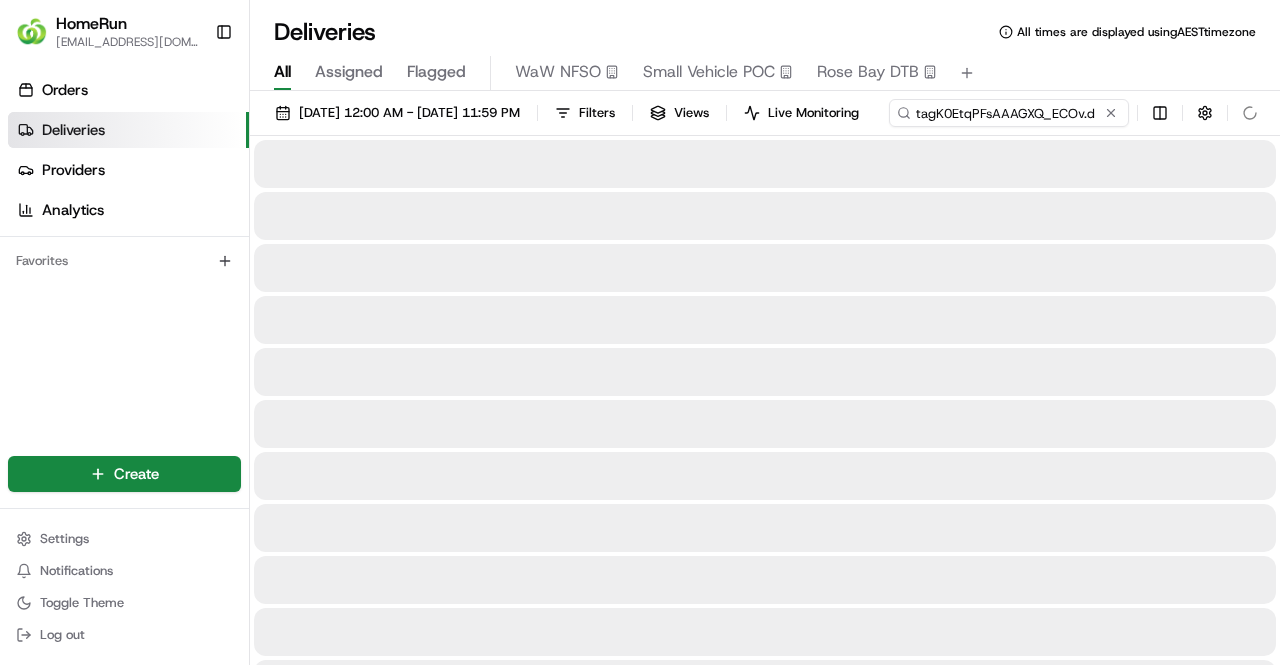 drag, startPoint x: 476, startPoint y: 145, endPoint x: 228, endPoint y: 135, distance: 248.20154 